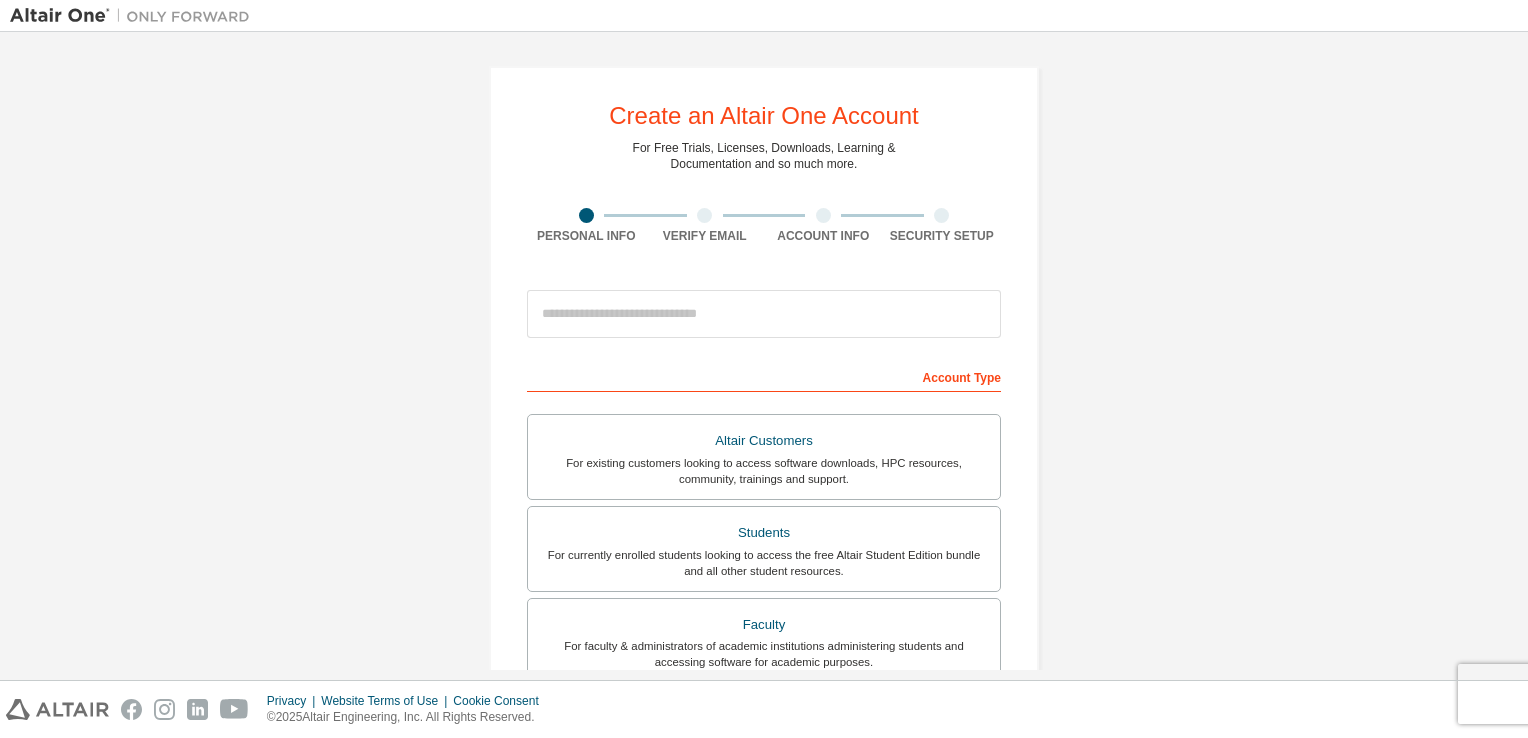 scroll, scrollTop: 0, scrollLeft: 0, axis: both 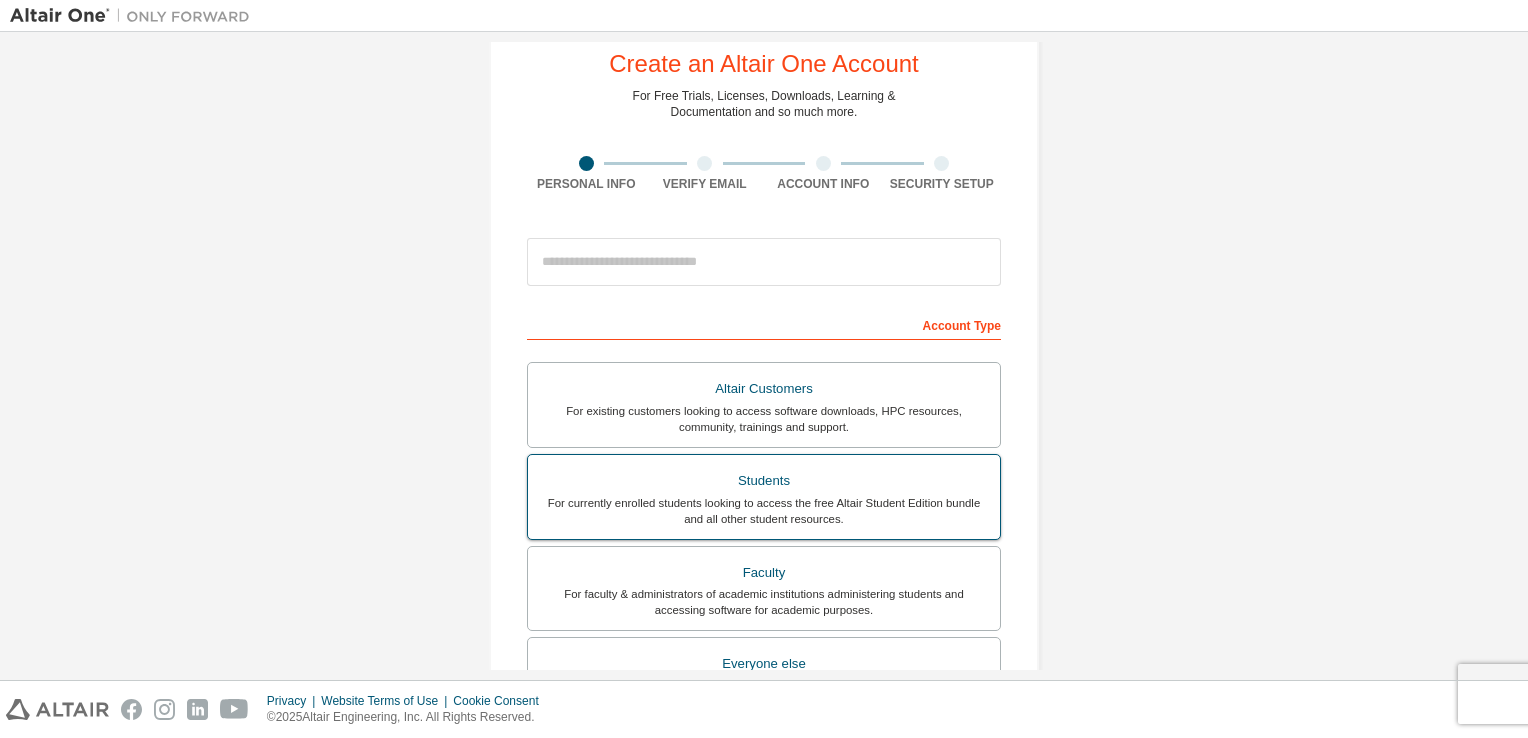 click on "Students" at bounding box center [764, 481] 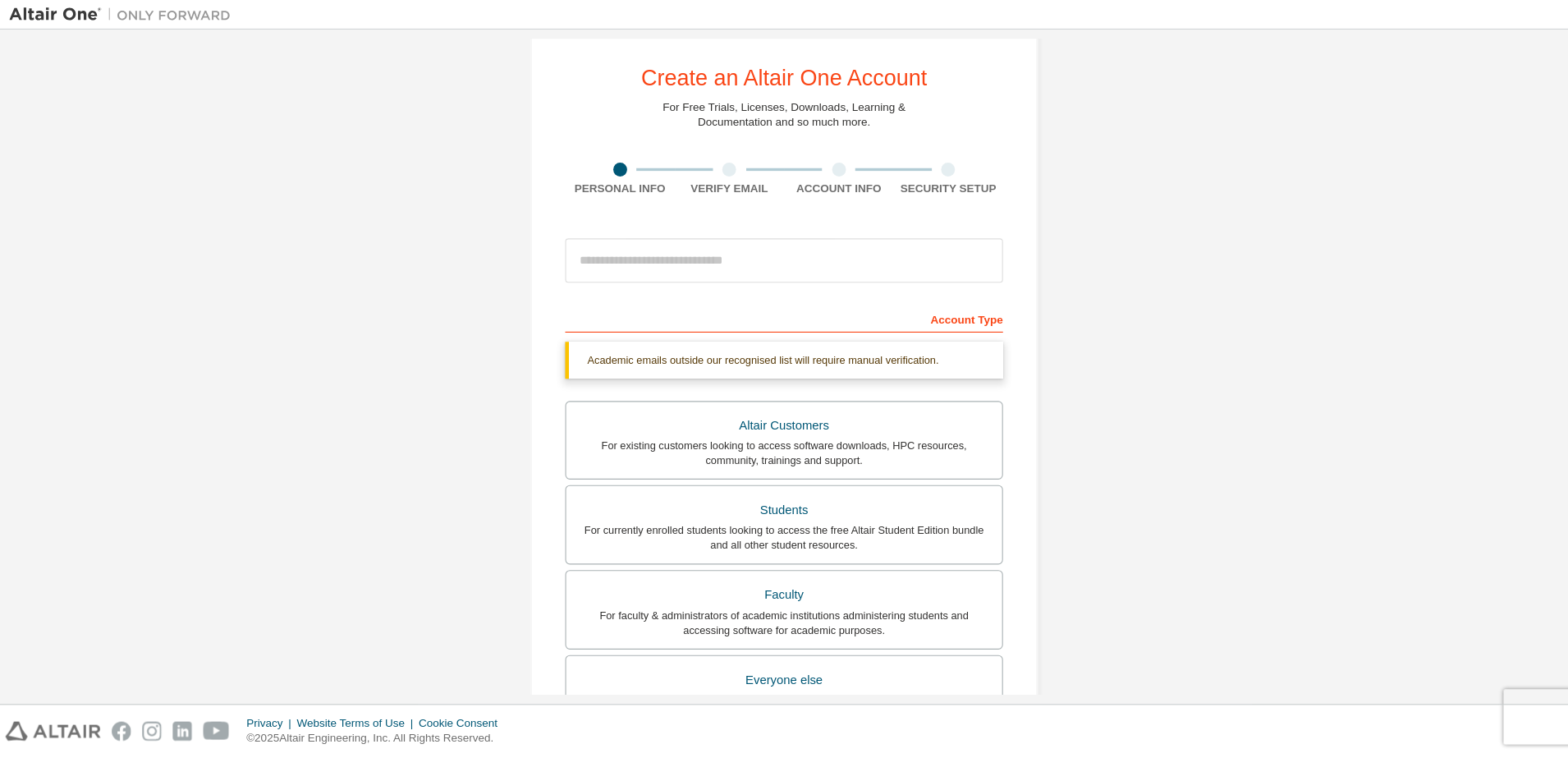 scroll, scrollTop: 27, scrollLeft: 0, axis: vertical 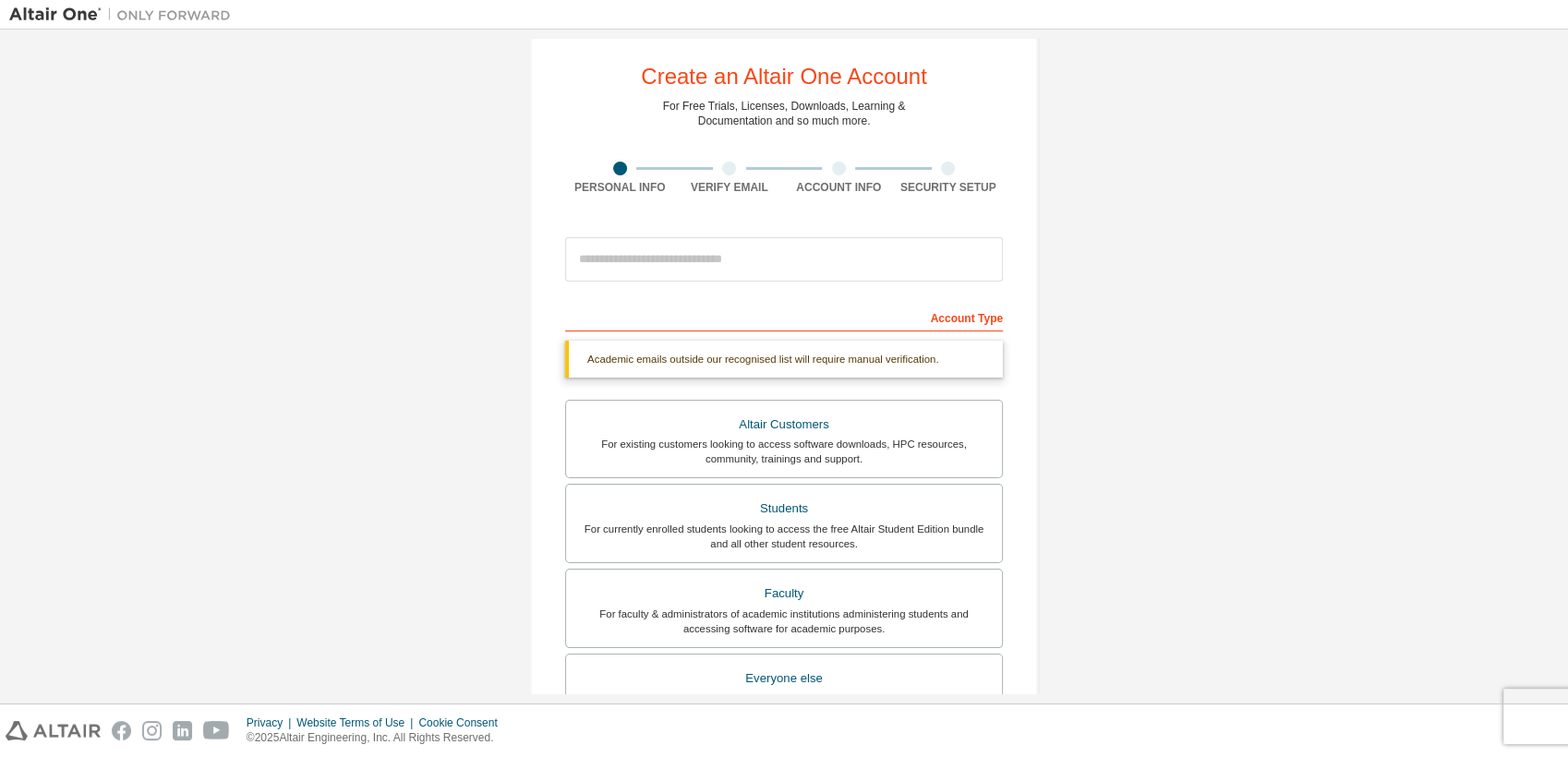 click on "Create an Altair One Account For Free Trials, Licenses, Downloads, Learning & Documentation and so much more. Personal Info Verify Email Account Info Security Setup This is a federated email. No need to register a new account. You should be able to login by using your company's SSO credentials. Email already exists. Please try to login instead. Account Type Academic emails outside our recognised list will require manual verification. You must enter a valid email address provided by your academic institution (e.g., [EMAIL]). What if I cannot get one? Altair Customers For existing customers looking to access software downloads, HPC resources, community, trainings and support. Students For currently enrolled students looking to access the free Altair Student Edition bundle and all other student resources. Faculty For faculty & administrators of academic institutions administering students and accessing software for academic purposes. Everyone else Your Profile [FIRST] [LAST]" at bounding box center (784, 521) 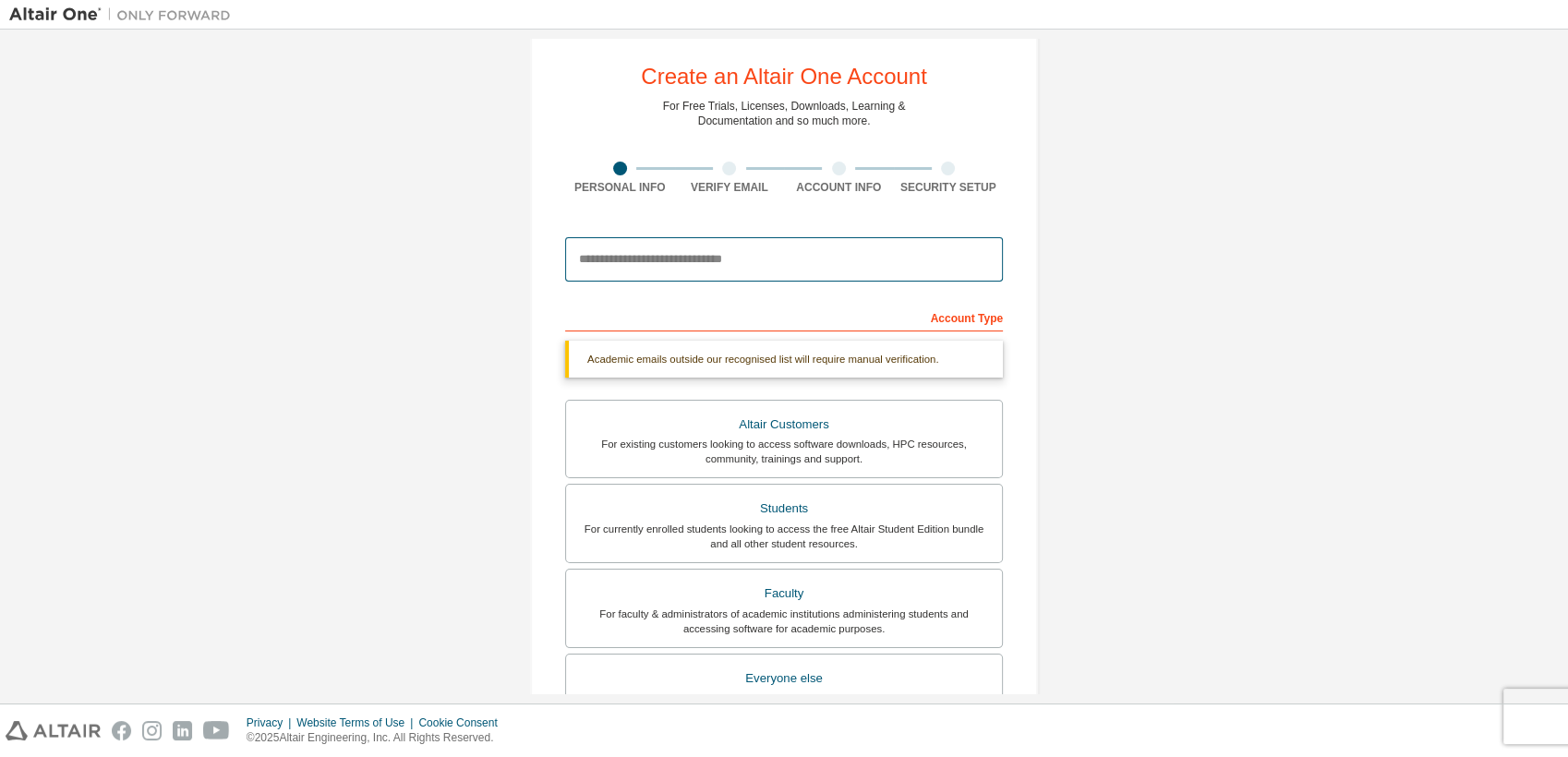 click at bounding box center [784, 259] 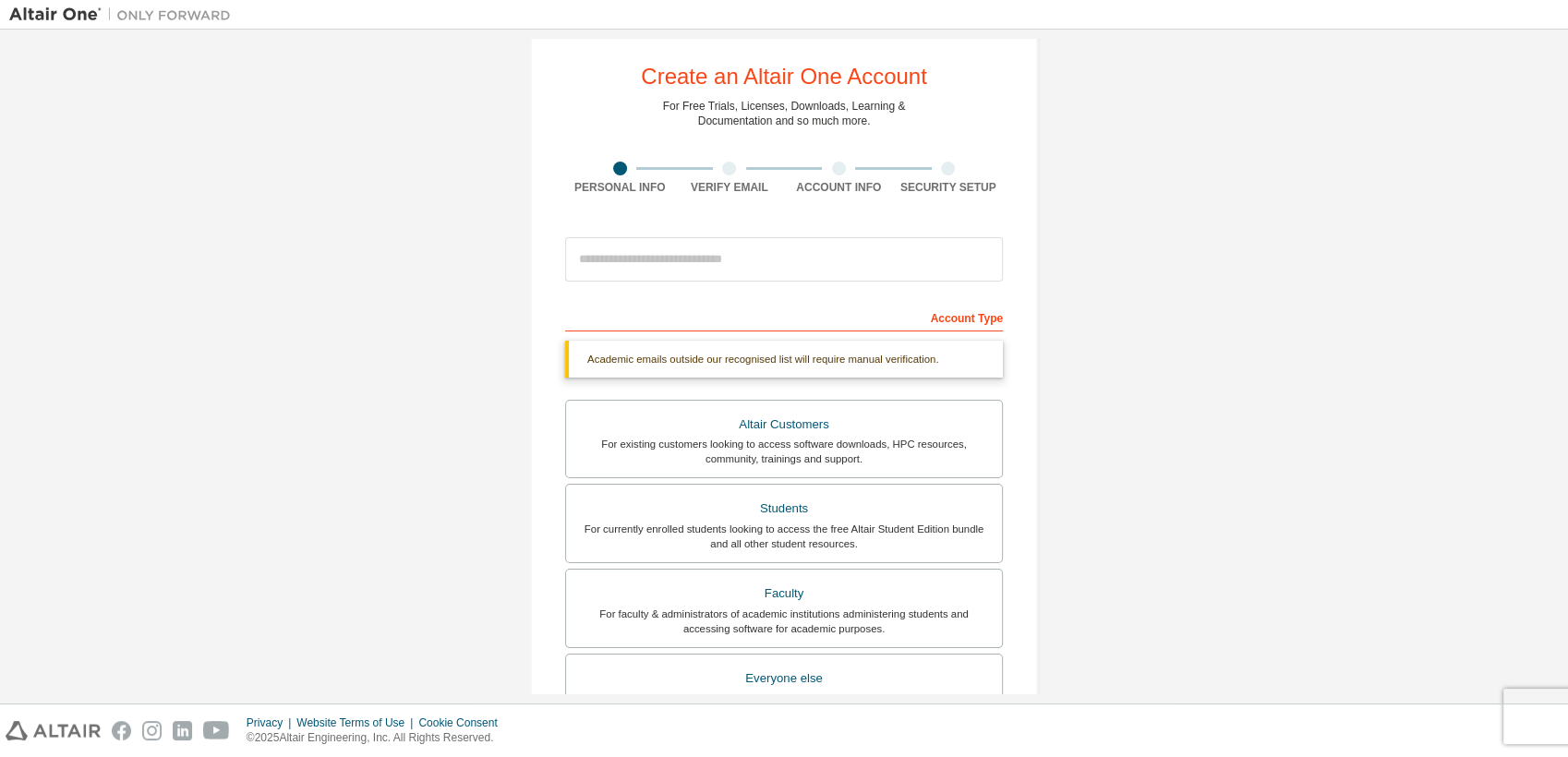 click on "Create an Altair One Account For Free Trials, Licenses, Downloads, Learning & Documentation and so much more. Personal Info Verify Email Account Info Security Setup This is a federated email. No need to register a new account. You should be able to login by using your company's SSO credentials. Email already exists. Please try to login instead. Account Type Academic emails outside our recognised list will require manual verification. You must enter a valid email address provided by your academic institution (e.g., [EMAIL]). What if I cannot get one? Altair Customers For existing customers looking to access software downloads, HPC resources, community, trainings and support. Students For currently enrolled students looking to access the free Altair Student Edition bundle and all other student resources. Faculty For faculty & administrators of academic institutions administering students and accessing software for academic purposes. Everyone else Your Profile [FIRST] [LAST]" at bounding box center [784, 521] 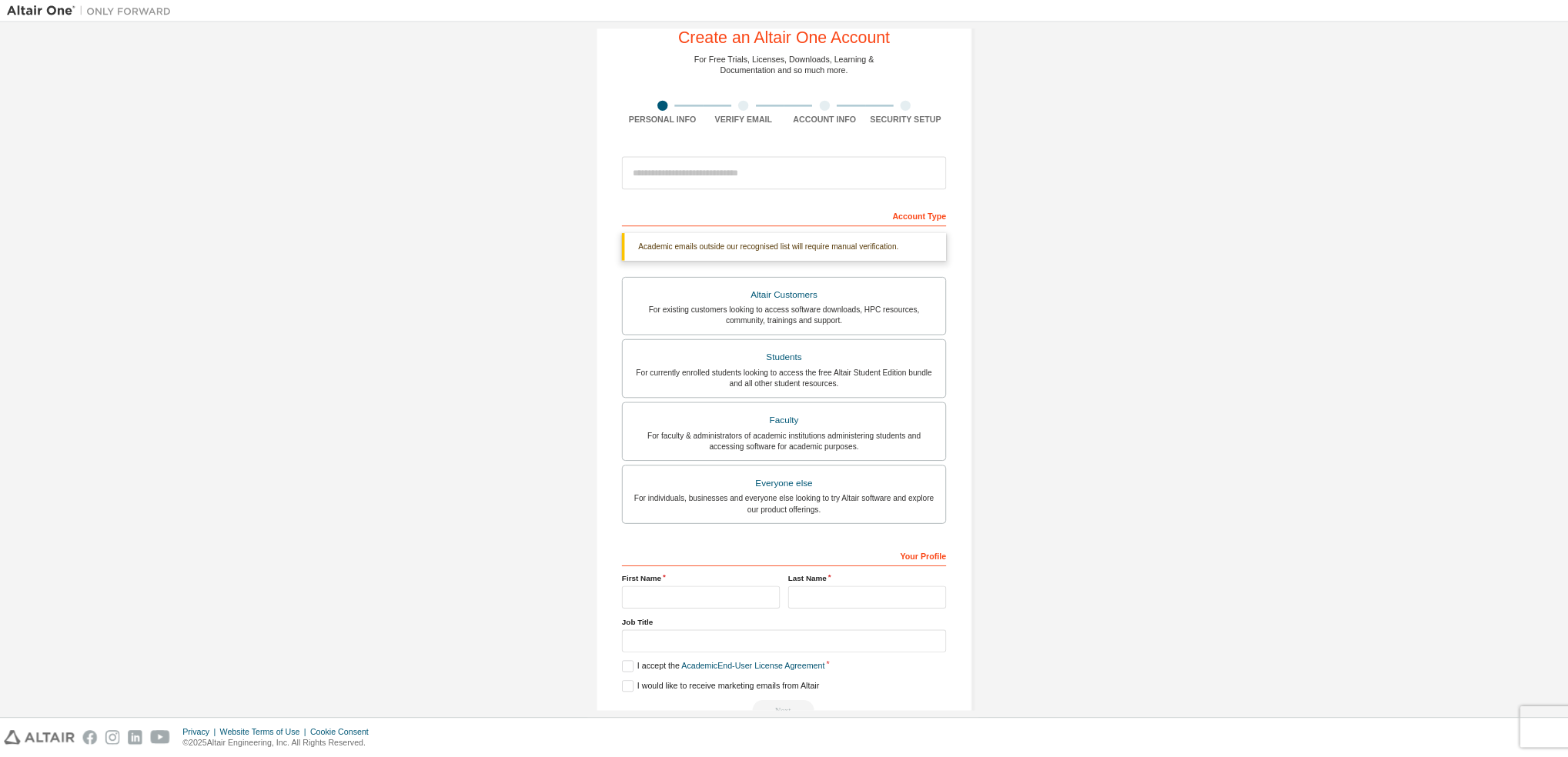 scroll, scrollTop: 0, scrollLeft: 0, axis: both 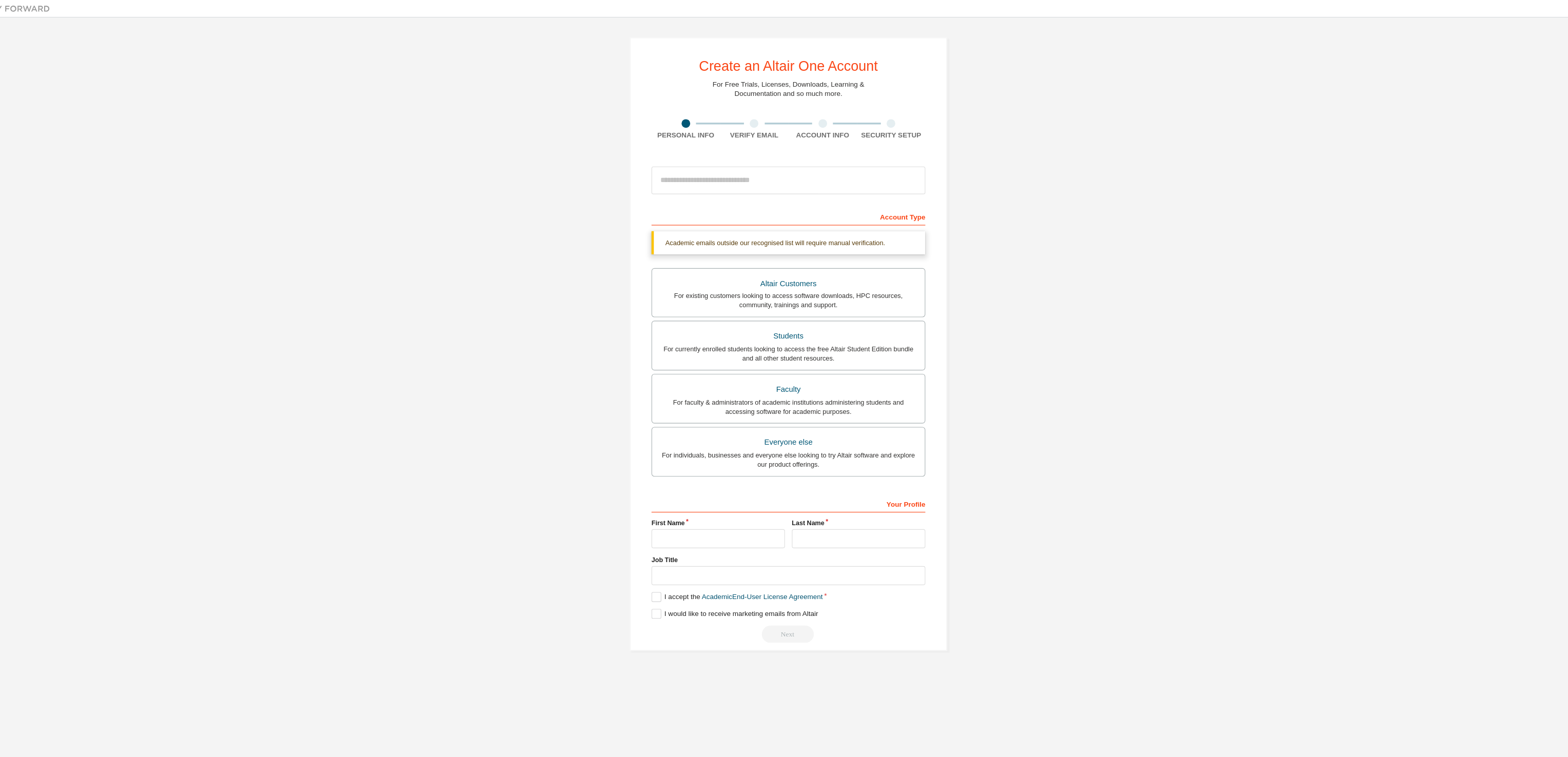 click on "Create an Altair One Account For Free Trials, Licenses, Downloads, Learning & Documentation and so much more. Personal Info Verify Email Account Info Security Setup This is a federated email. No need to register a new account. You should be able to login by using your company's SSO credentials. Email already exists. Please try to login instead. Account Type Academic emails outside our recognised list will require manual verification. You must enter a valid email address provided by your academic institution (e.g., [EMAIL]). What if I cannot get one? Altair Customers For existing customers looking to access software downloads, HPC resources, community, trainings and support. Students For currently enrolled students looking to access the free Altair Student Edition bundle and all other student resources. Faculty For faculty & administrators of academic institutions administering students and accessing software for academic purposes. Everyone else Your Profile [FIRST] [LAST]" at bounding box center [784, 306] 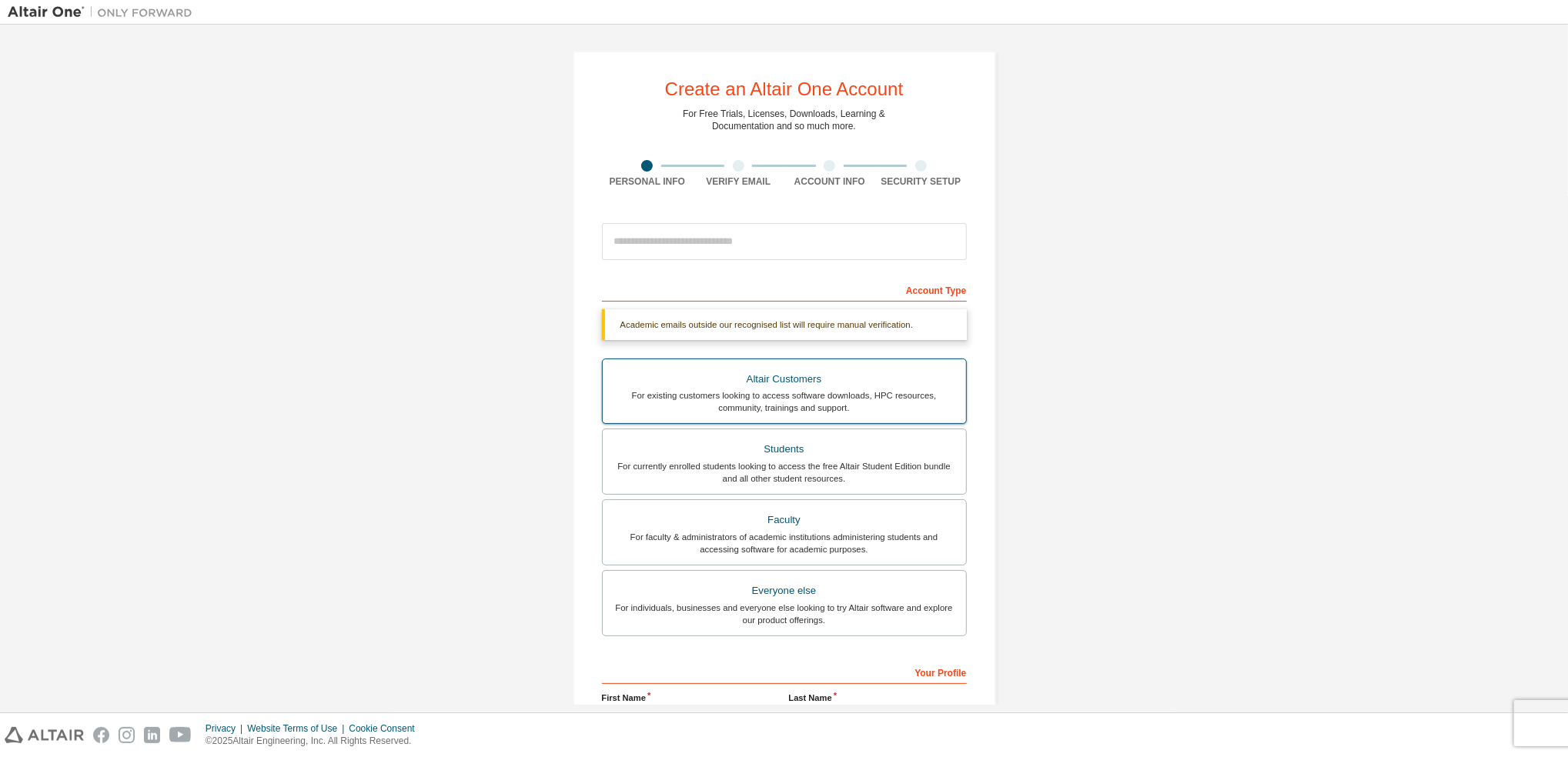 scroll, scrollTop: 181, scrollLeft: 0, axis: vertical 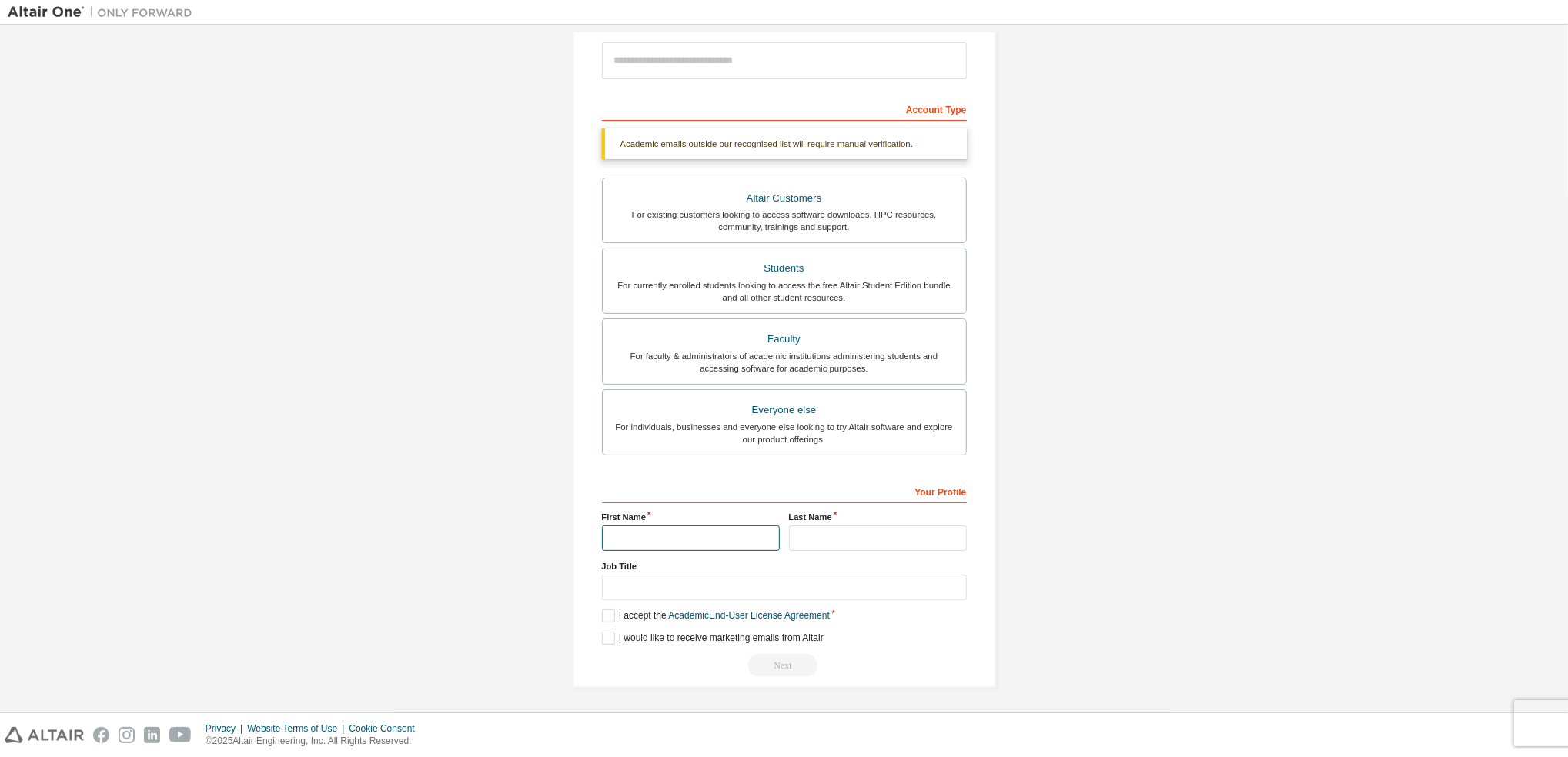 click at bounding box center (690, 538) 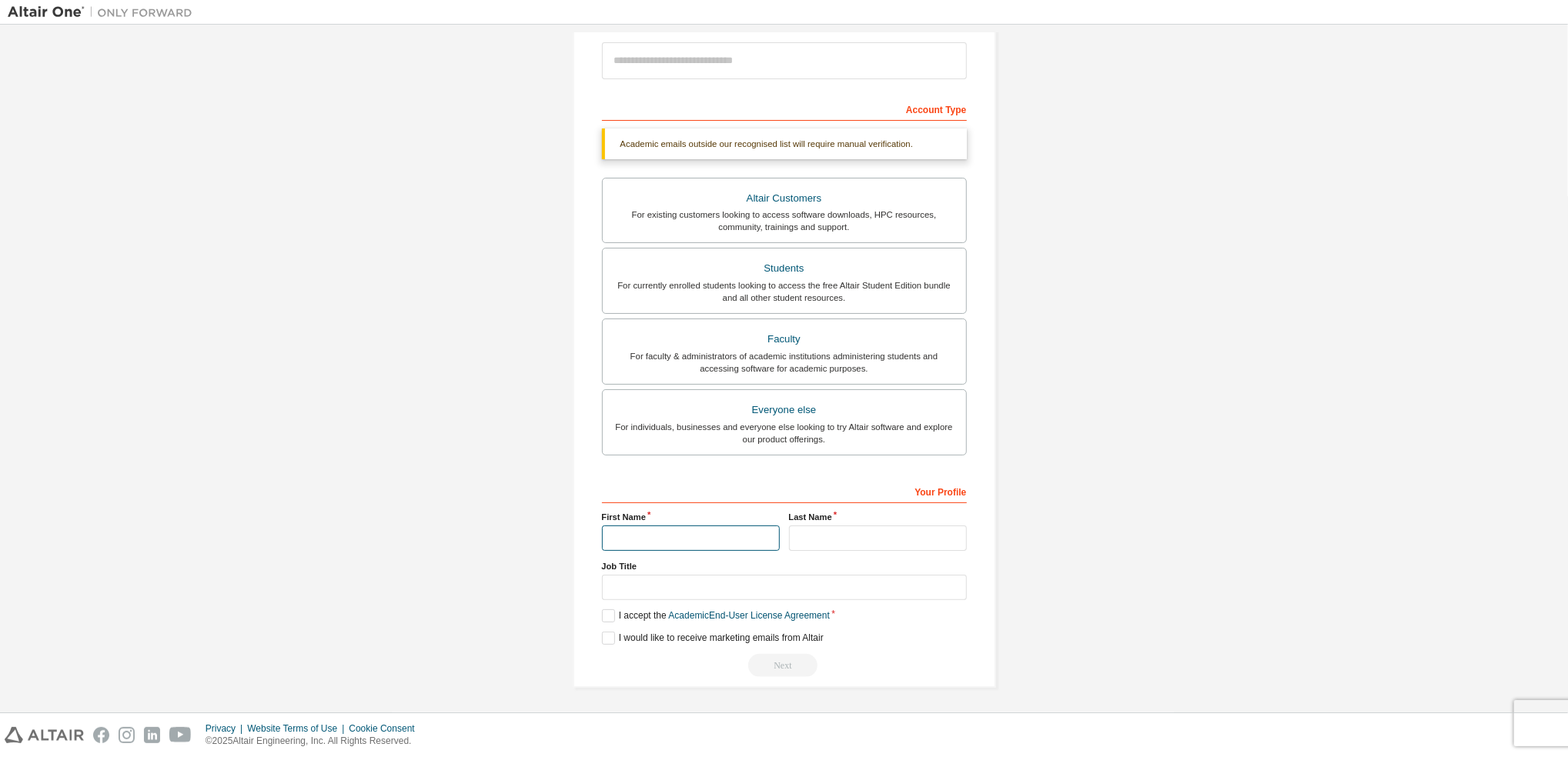 type on "******" 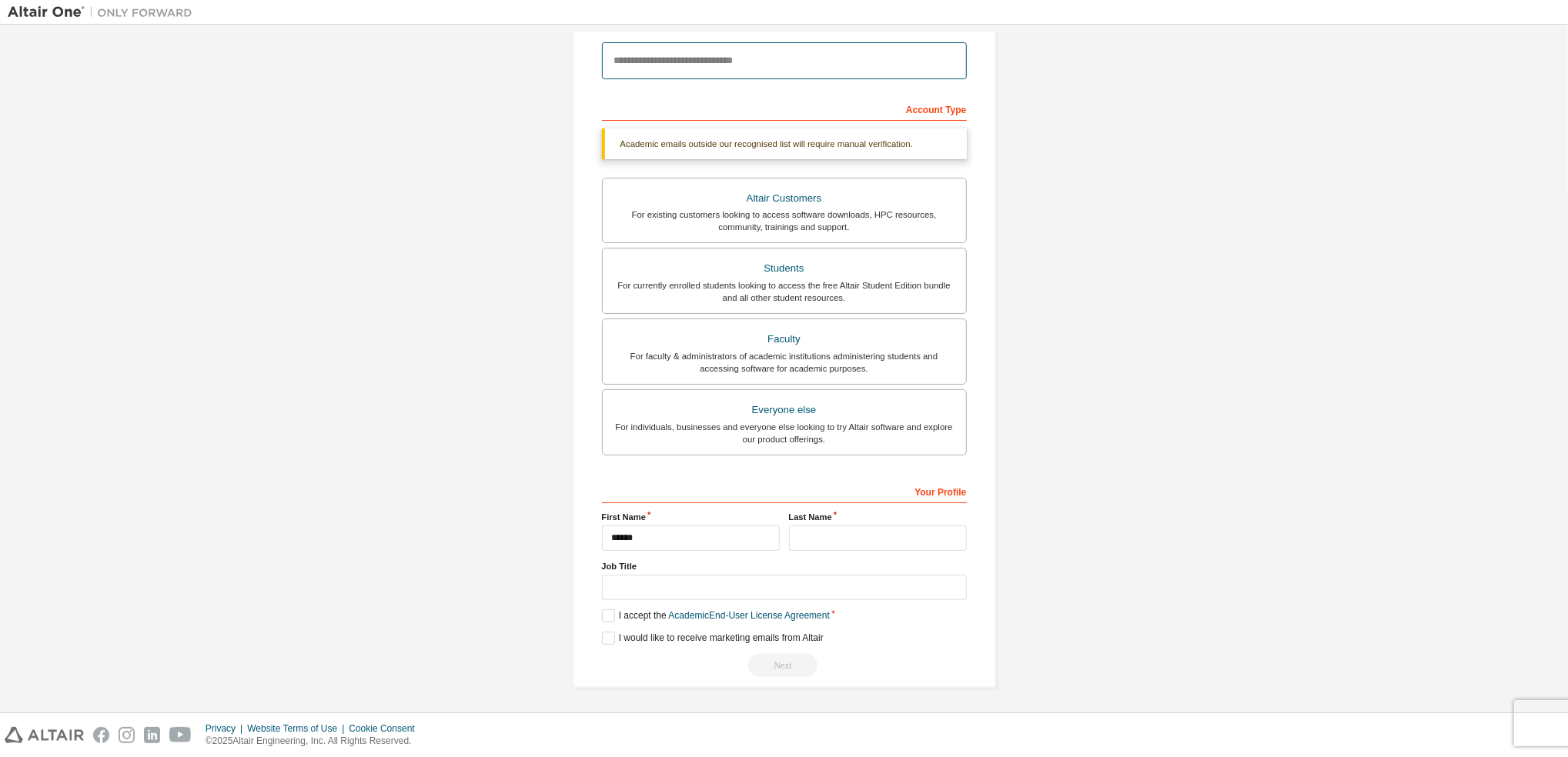 type on "**********" 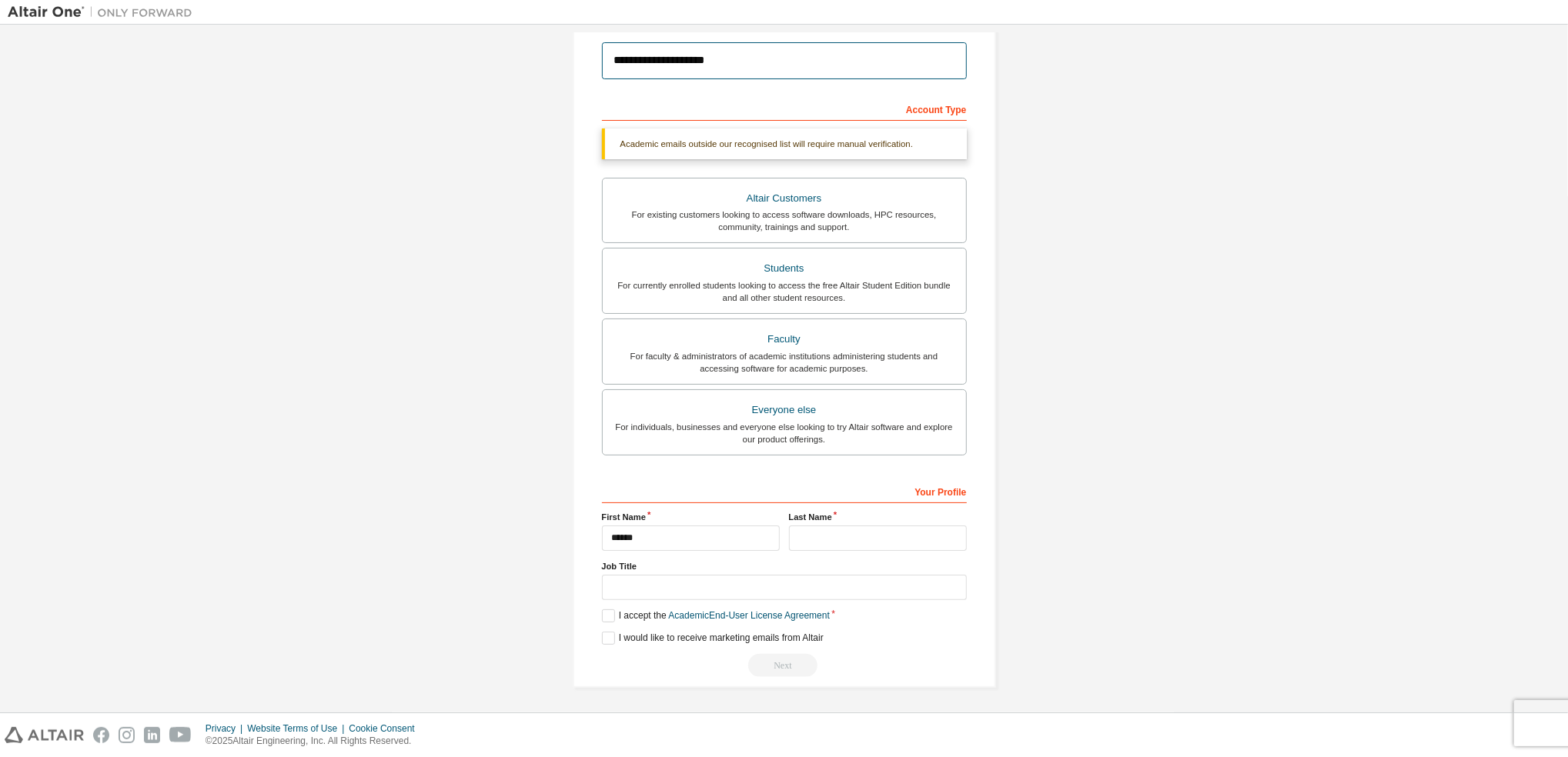 type on "*****" 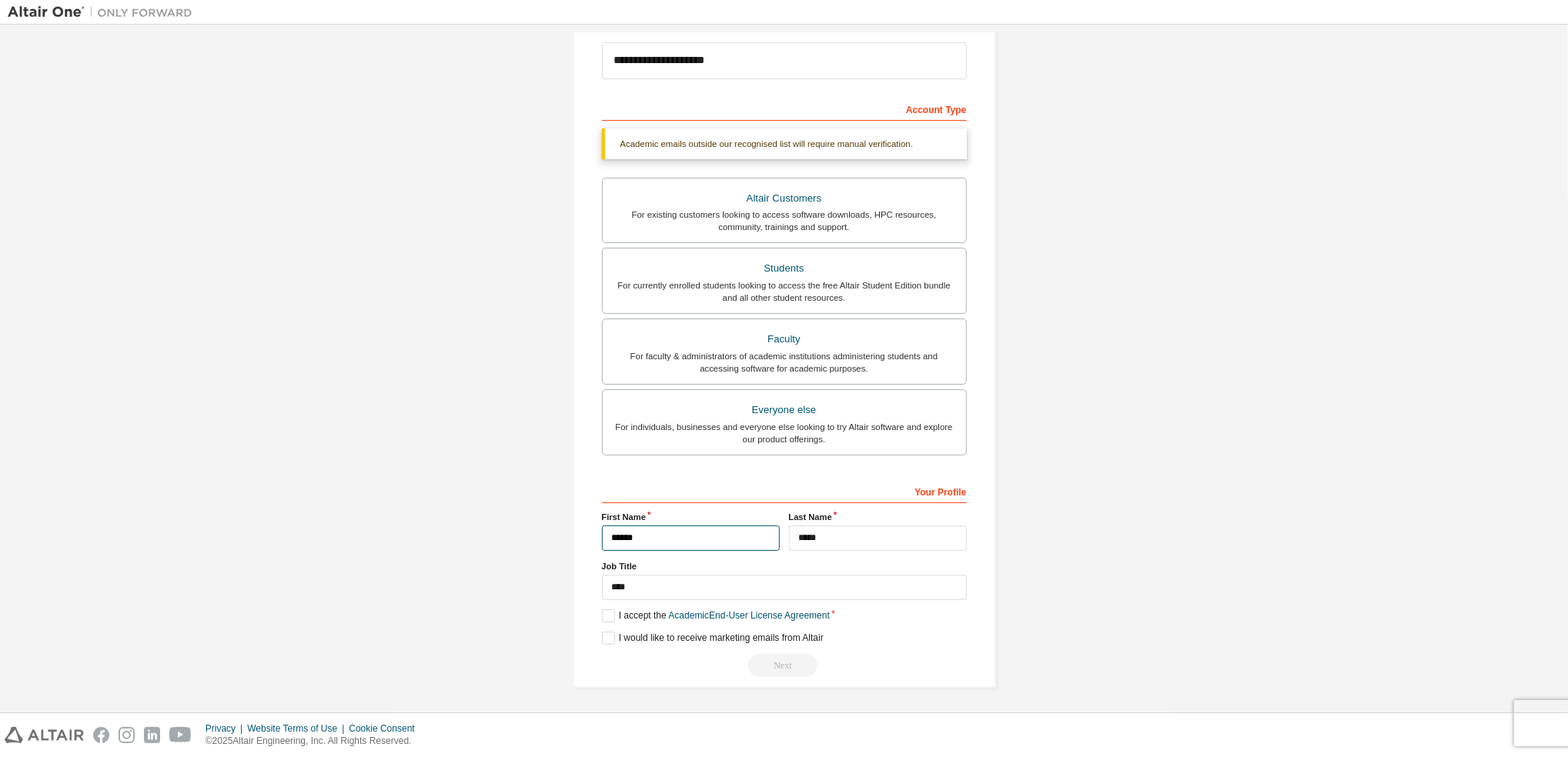 click on "******" at bounding box center (690, 538) 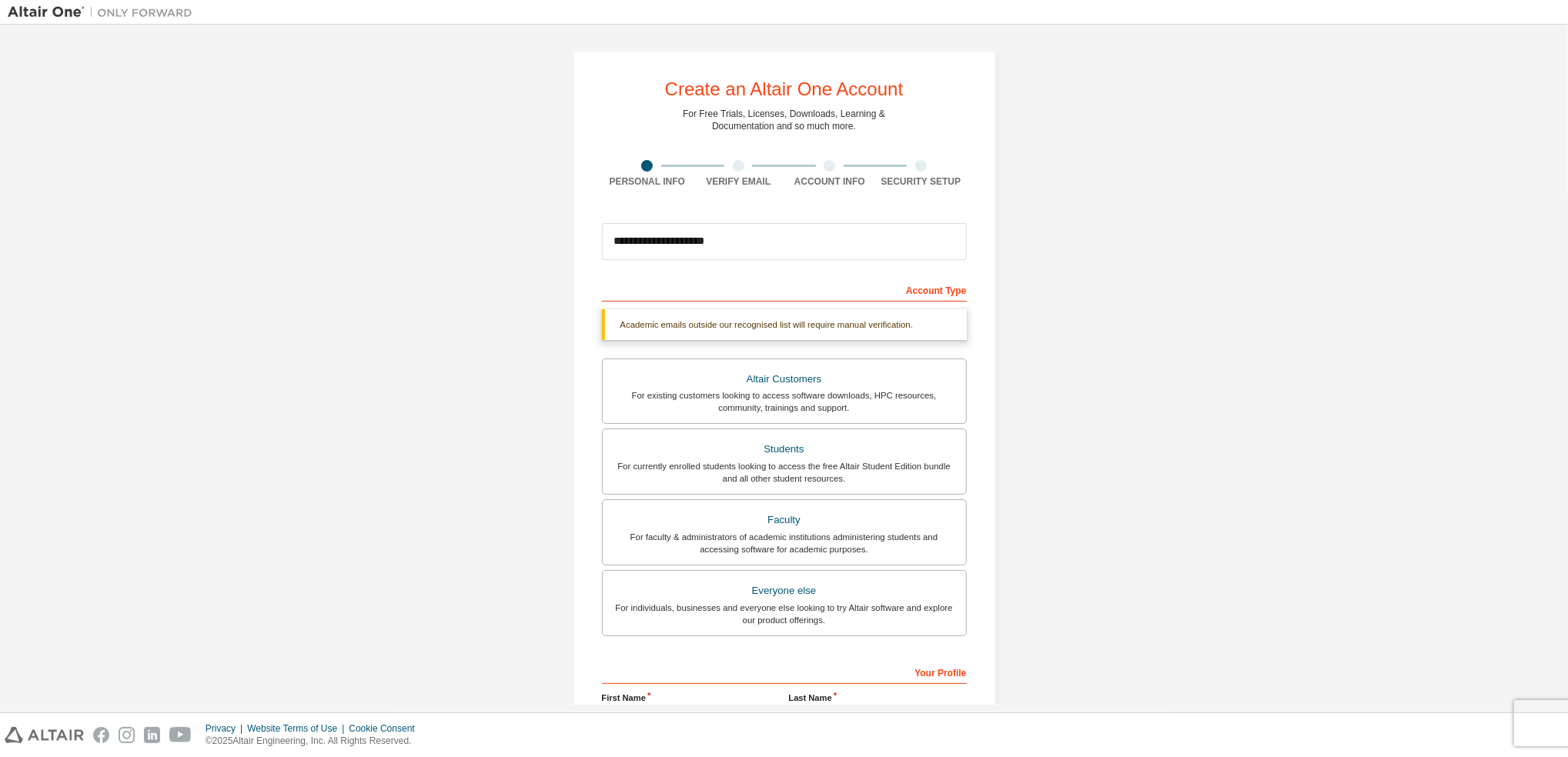 click on "**********" at bounding box center [784, 536] 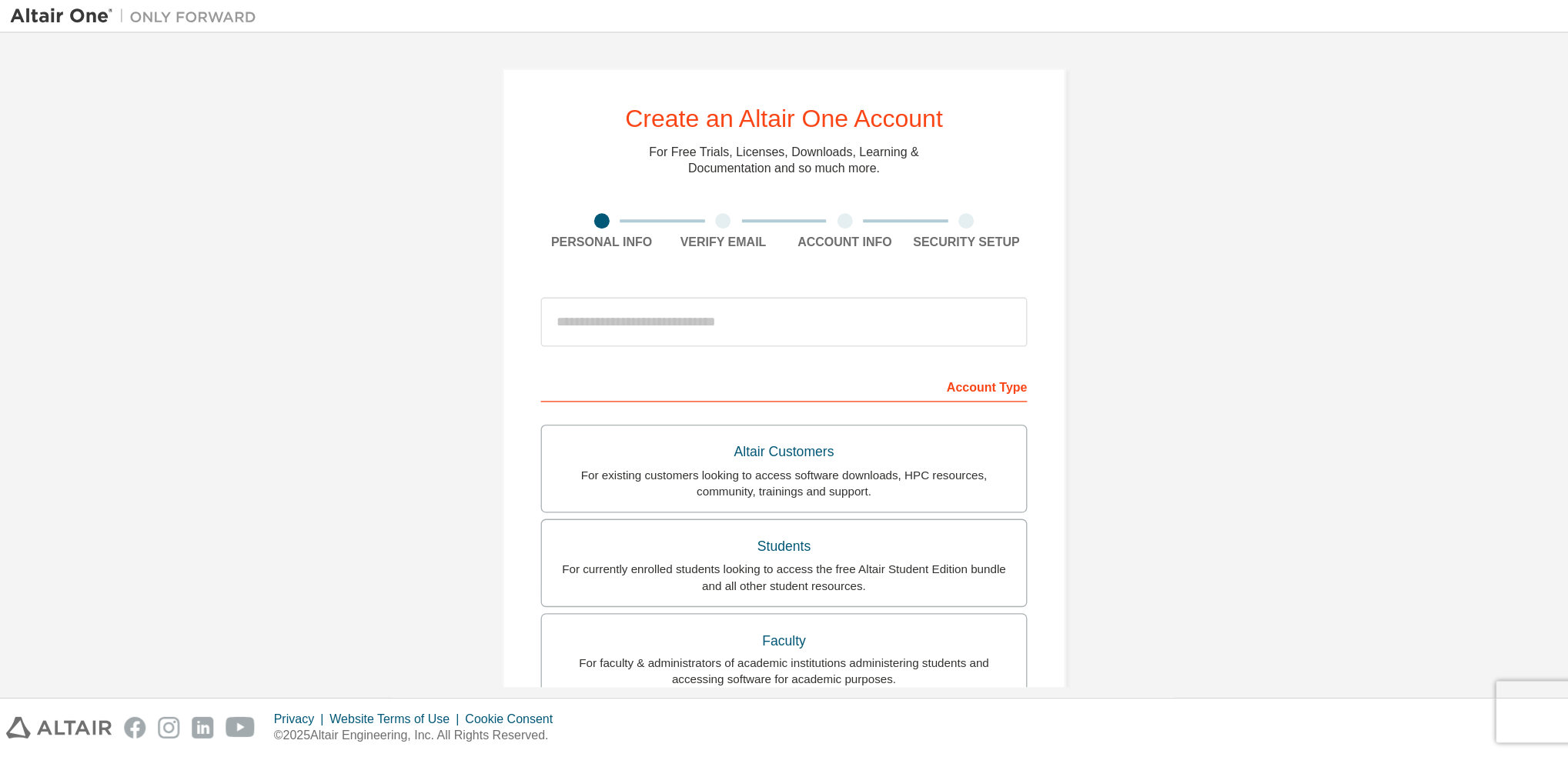 scroll, scrollTop: 0, scrollLeft: 0, axis: both 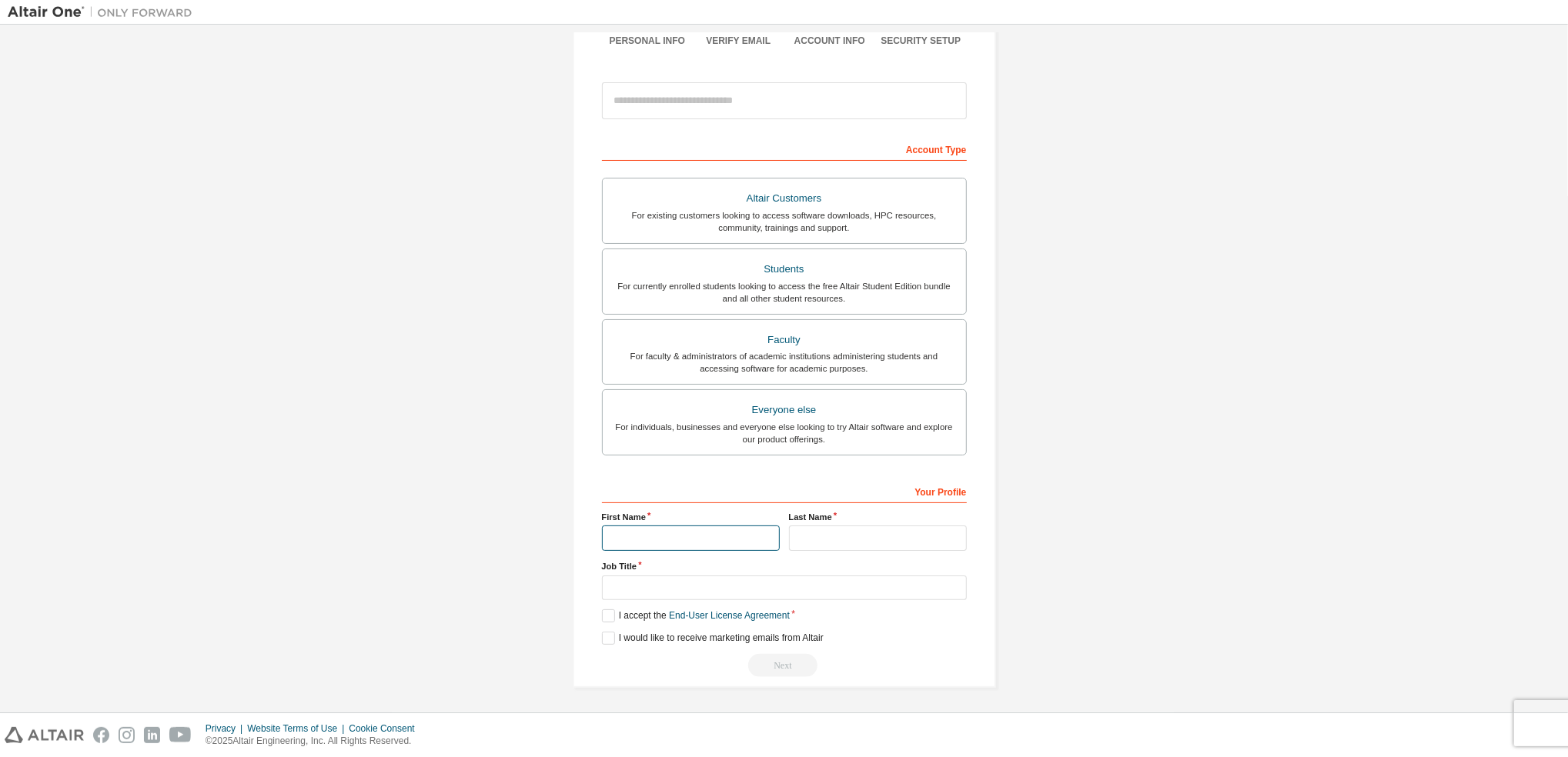 click at bounding box center (690, 538) 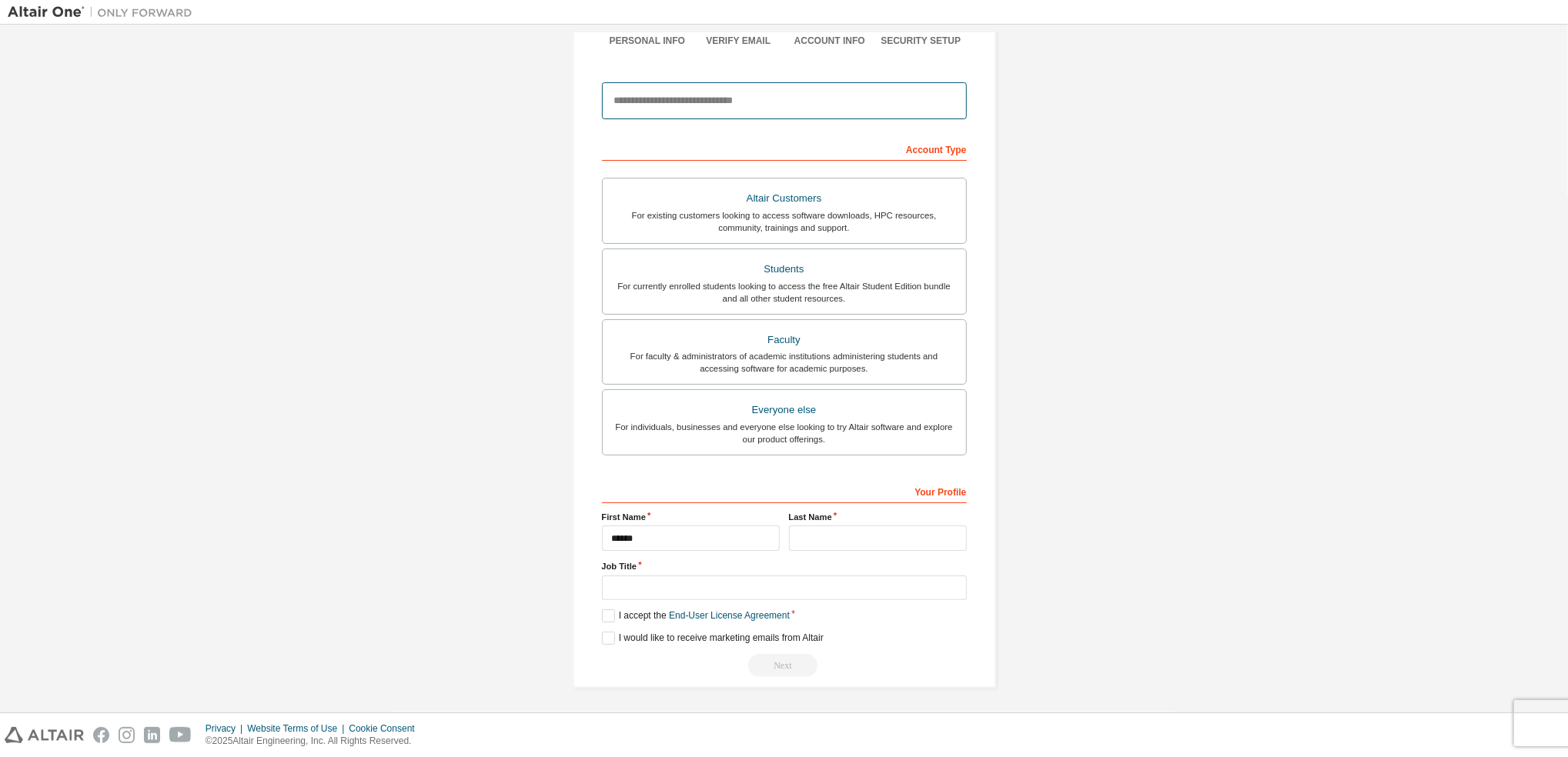 type on "**********" 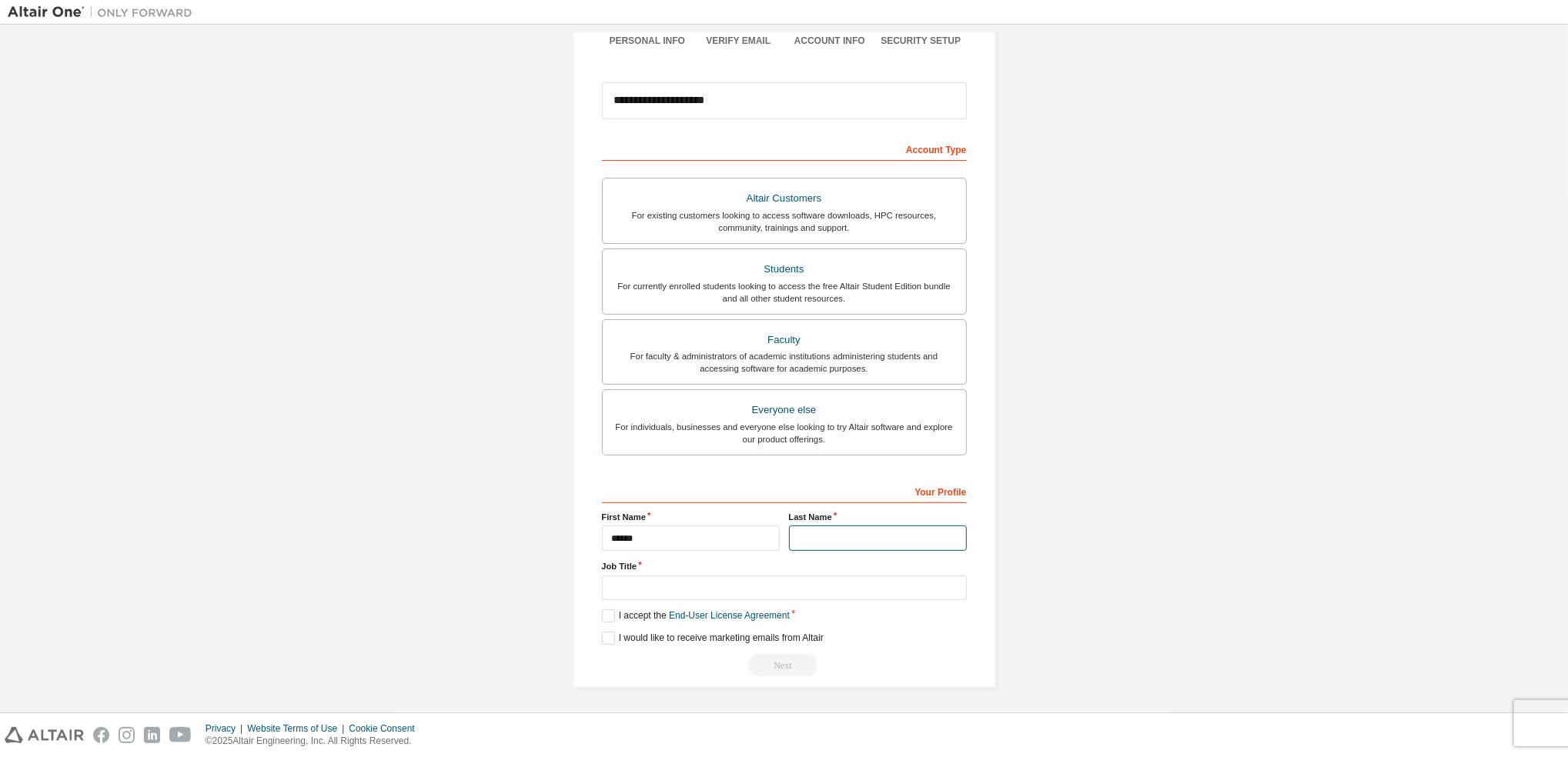 type on "*****" 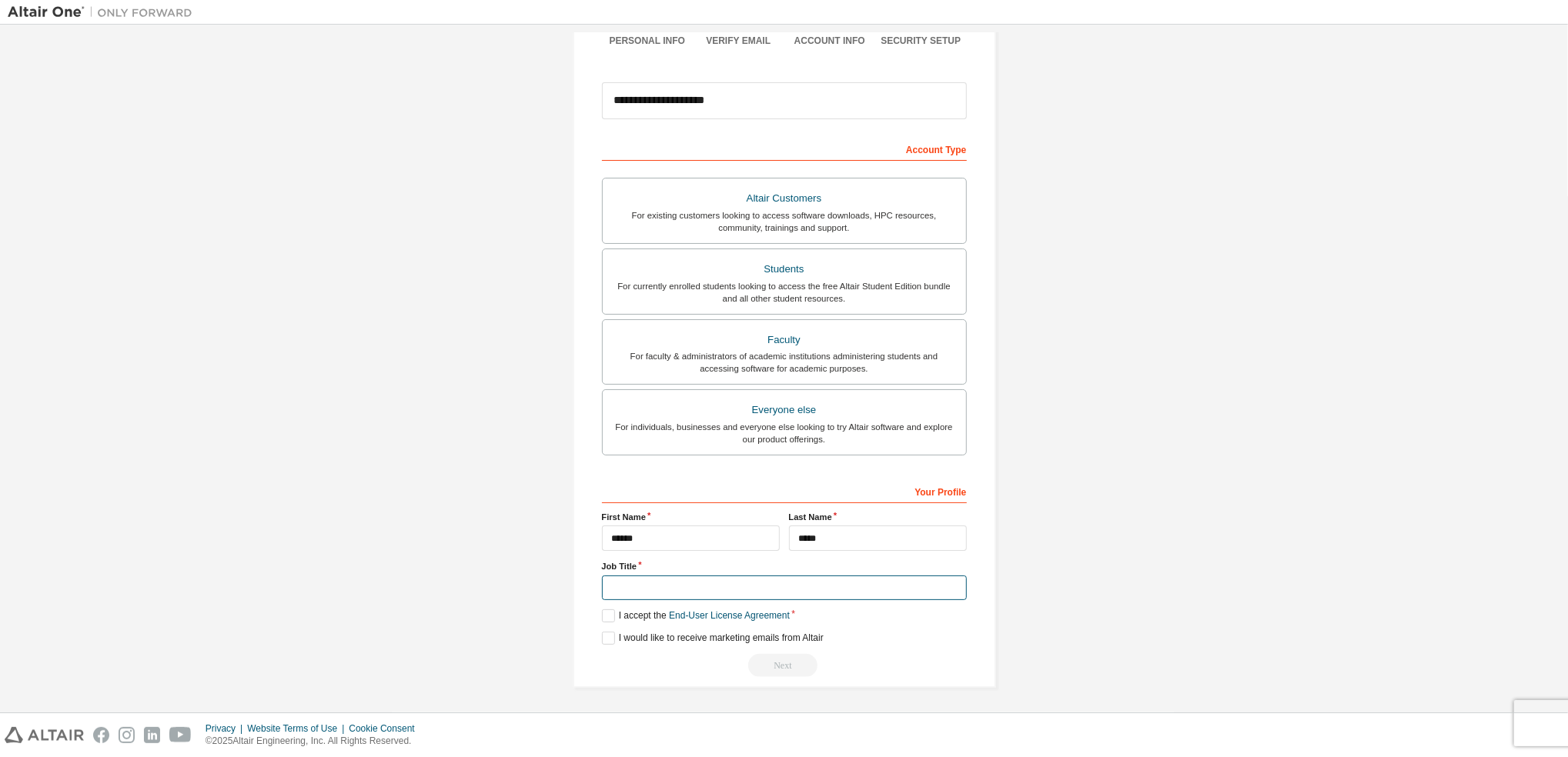 type on "****" 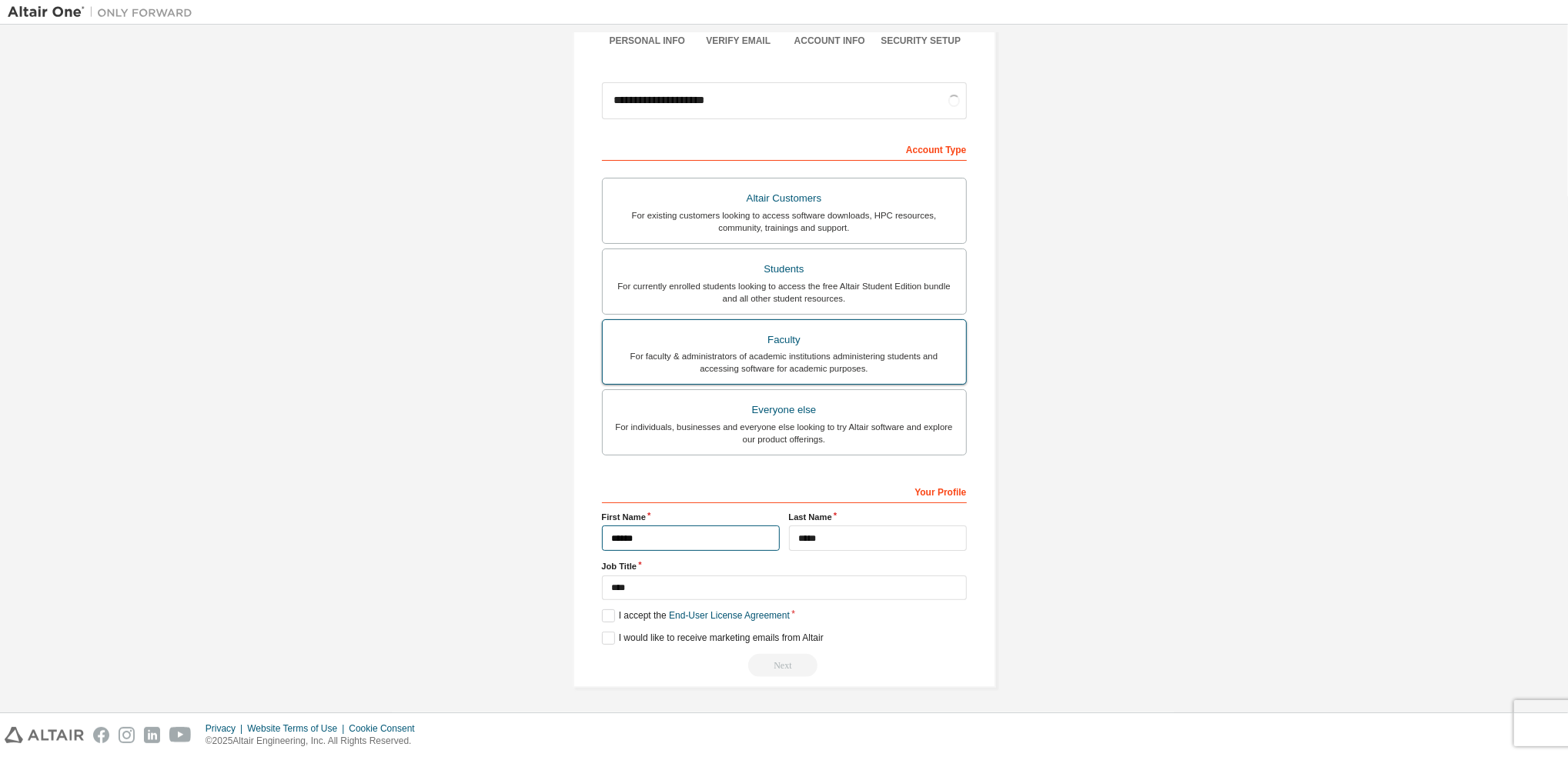 scroll, scrollTop: 26, scrollLeft: 0, axis: vertical 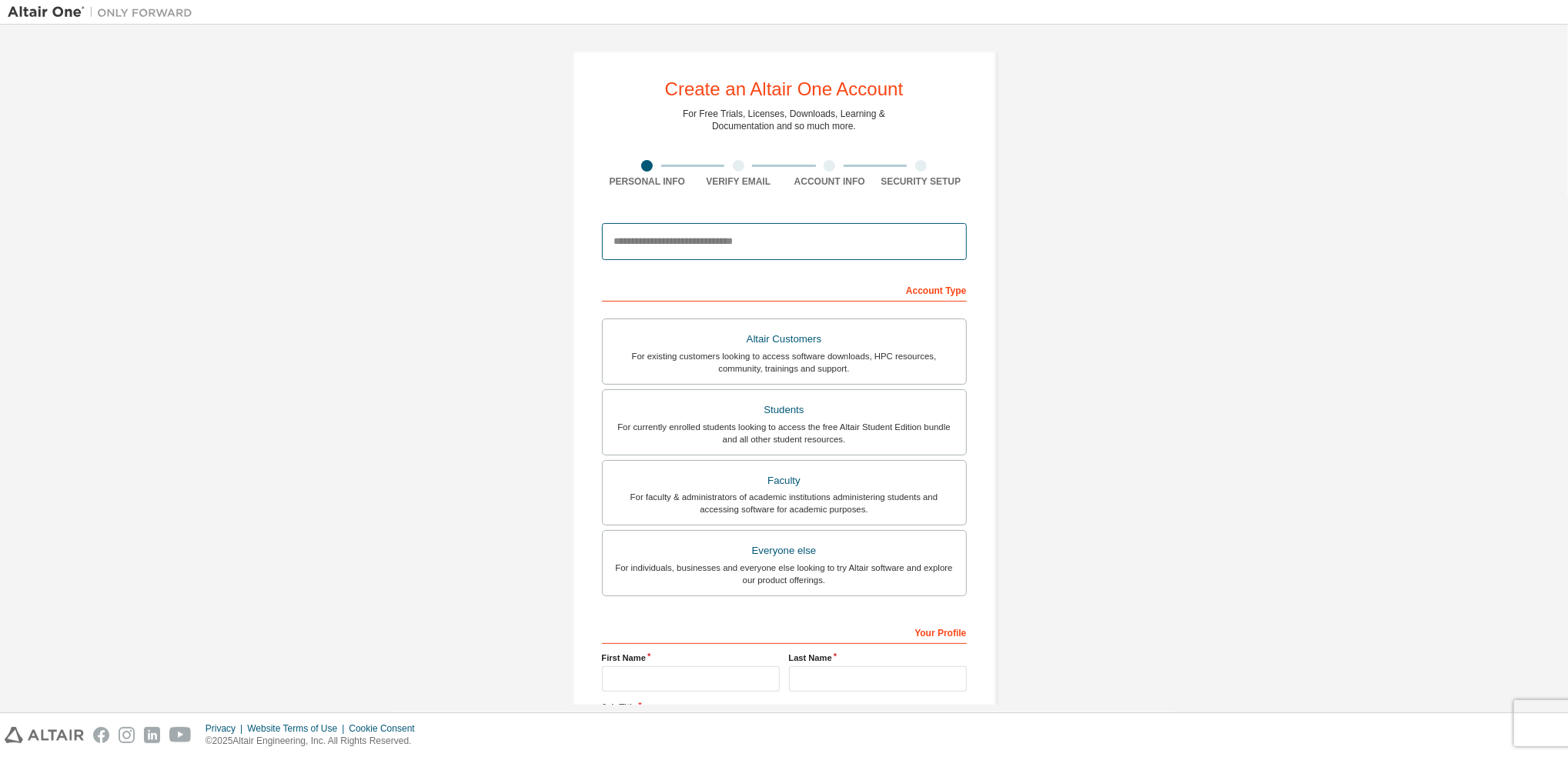 click at bounding box center [784, 242] 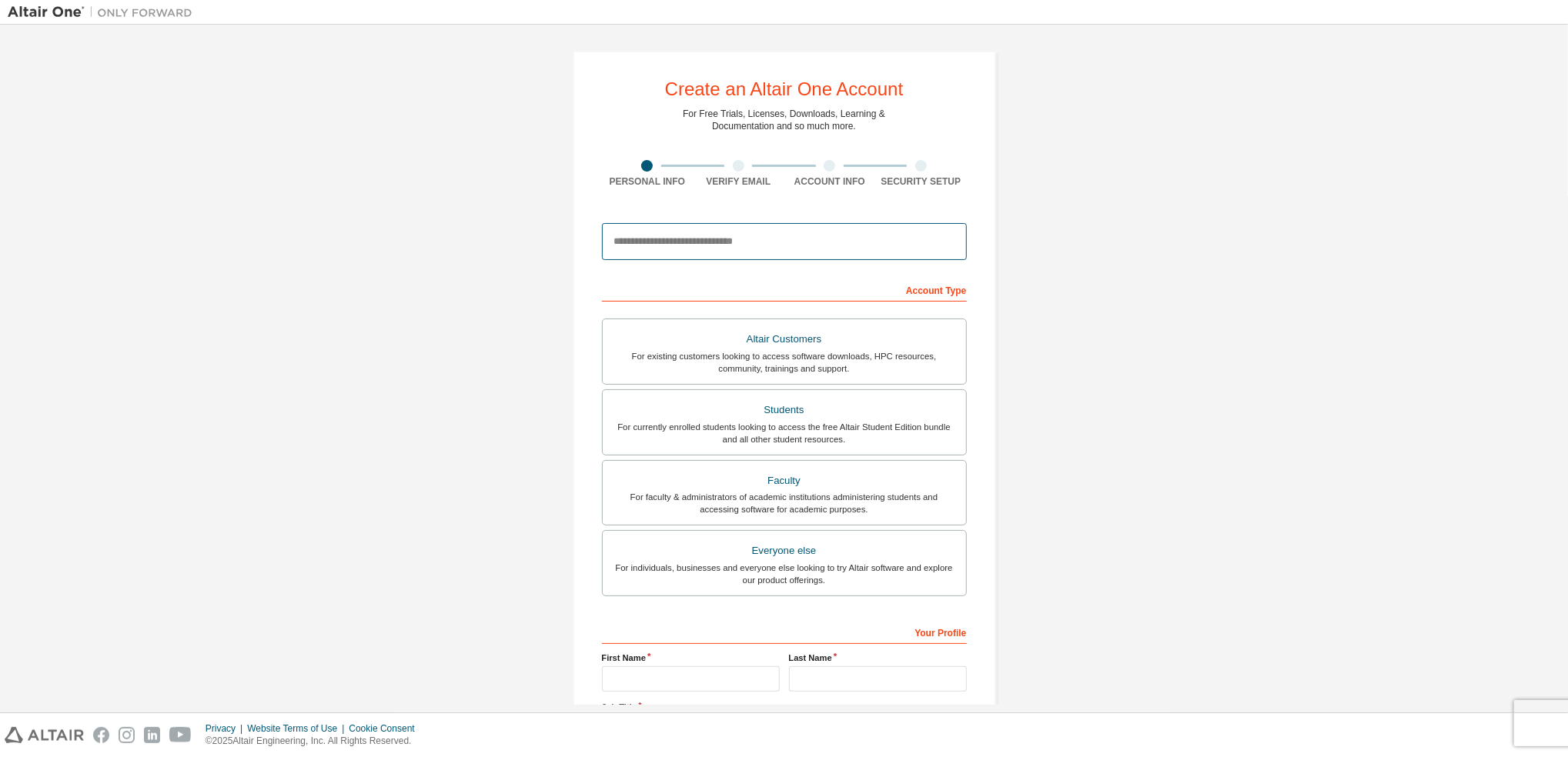 click at bounding box center [784, 242] 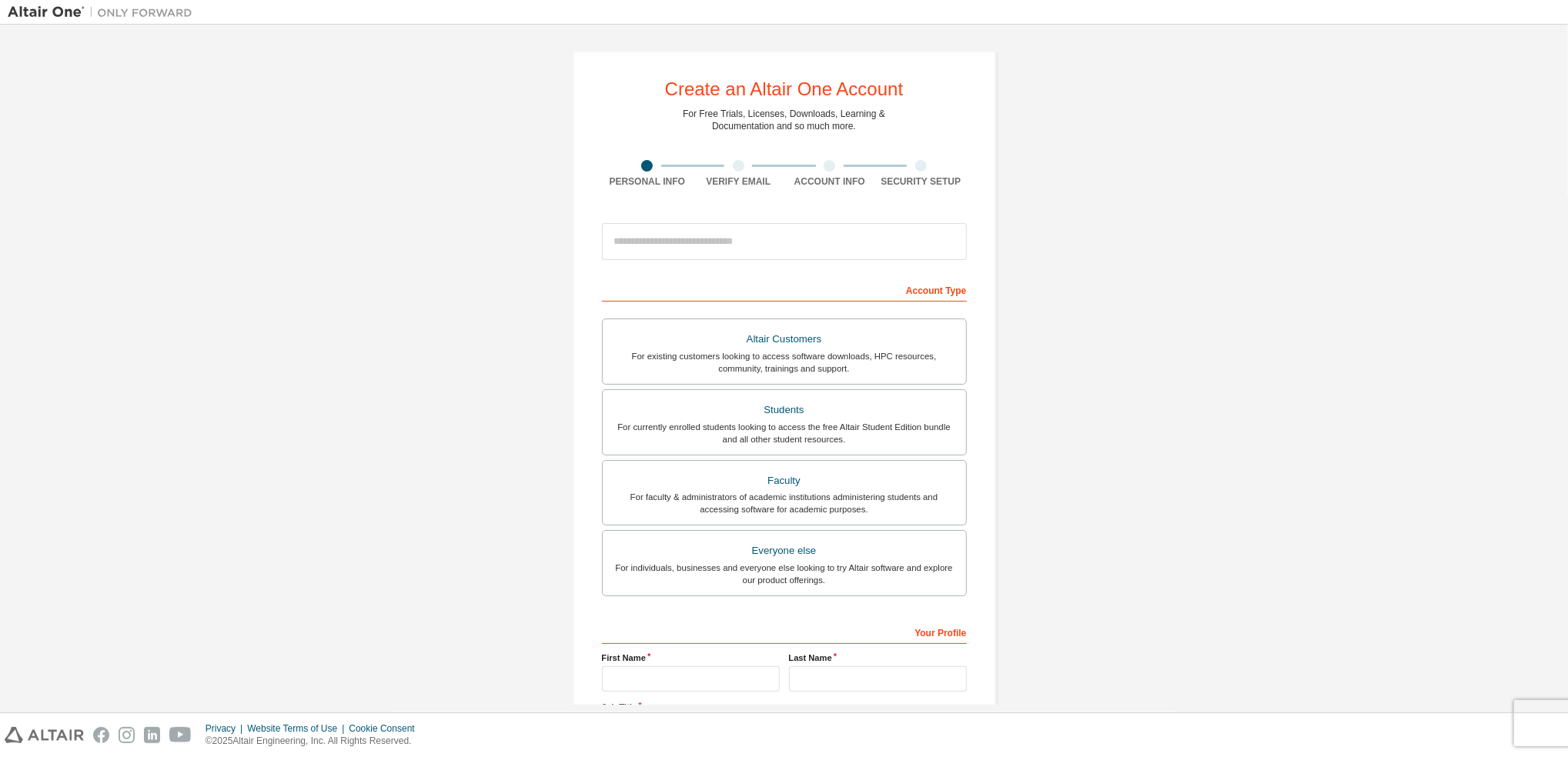 click on "Create an Altair One Account For Free Trials, Licenses, Downloads, Learning &  Documentation and so much more. Personal Info Verify Email Account Info Security Setup This is a federated email. No need to register a new account. You should be able to  login  by using your company's SSO credentials. Email already exists. Please try to  login  instead. Account Type Altair Customers For existing customers looking to access software downloads, HPC resources, community, trainings and support. Students For currently enrolled students looking to access the free Altair Student Edition bundle and all other student resources. Faculty For faculty & administrators of academic institutions administering students and accessing software for academic purposes. Everyone else For individuals, businesses and everyone else looking to try Altair software and explore our product offerings. Your Profile First Name Last Name Job Title Please provide State/Province to help us route sales and support resources to you more efficiently." at bounding box center [784, 439] 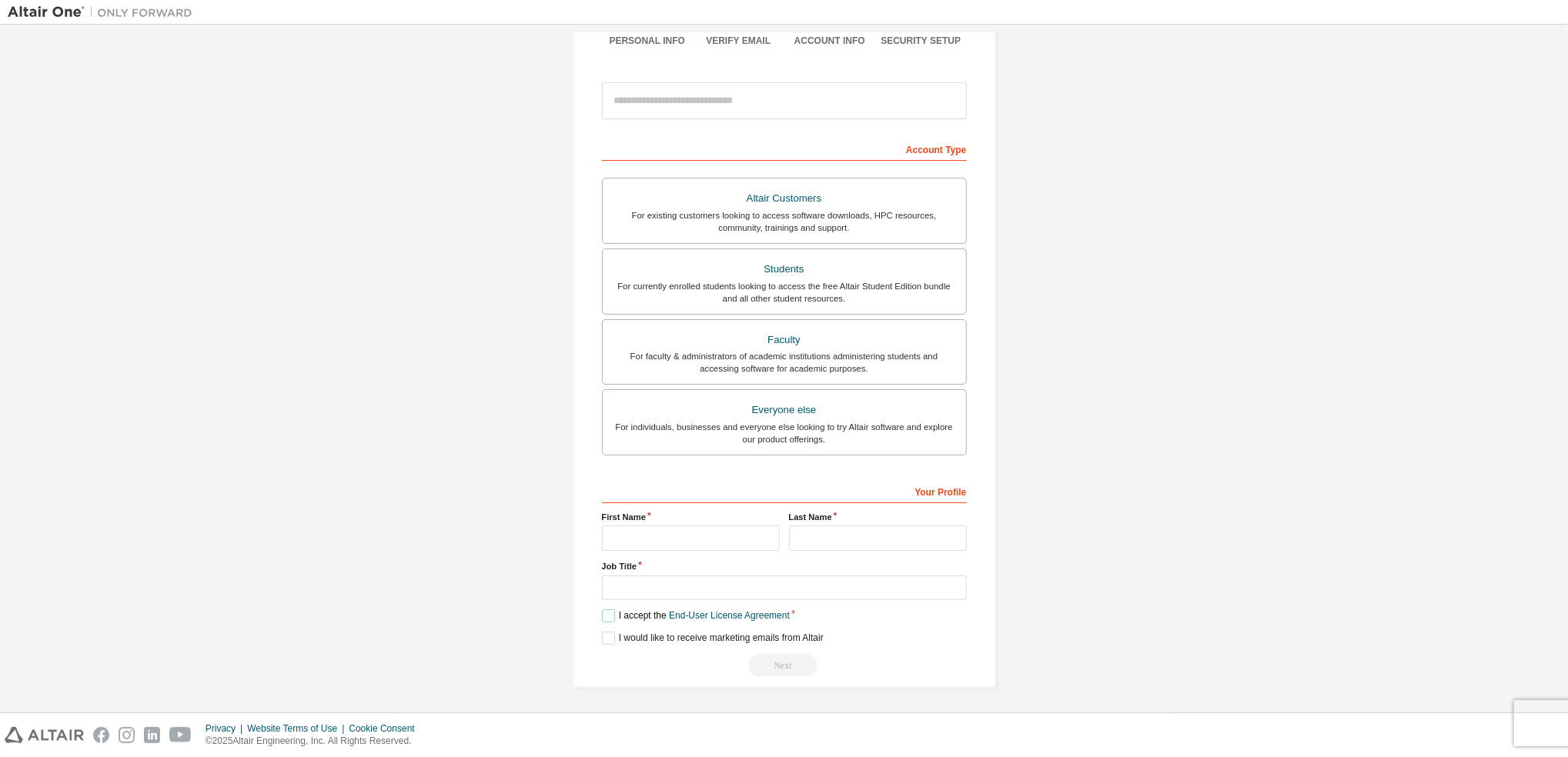 click on "I accept the    End-User License Agreement" at bounding box center [696, 615] 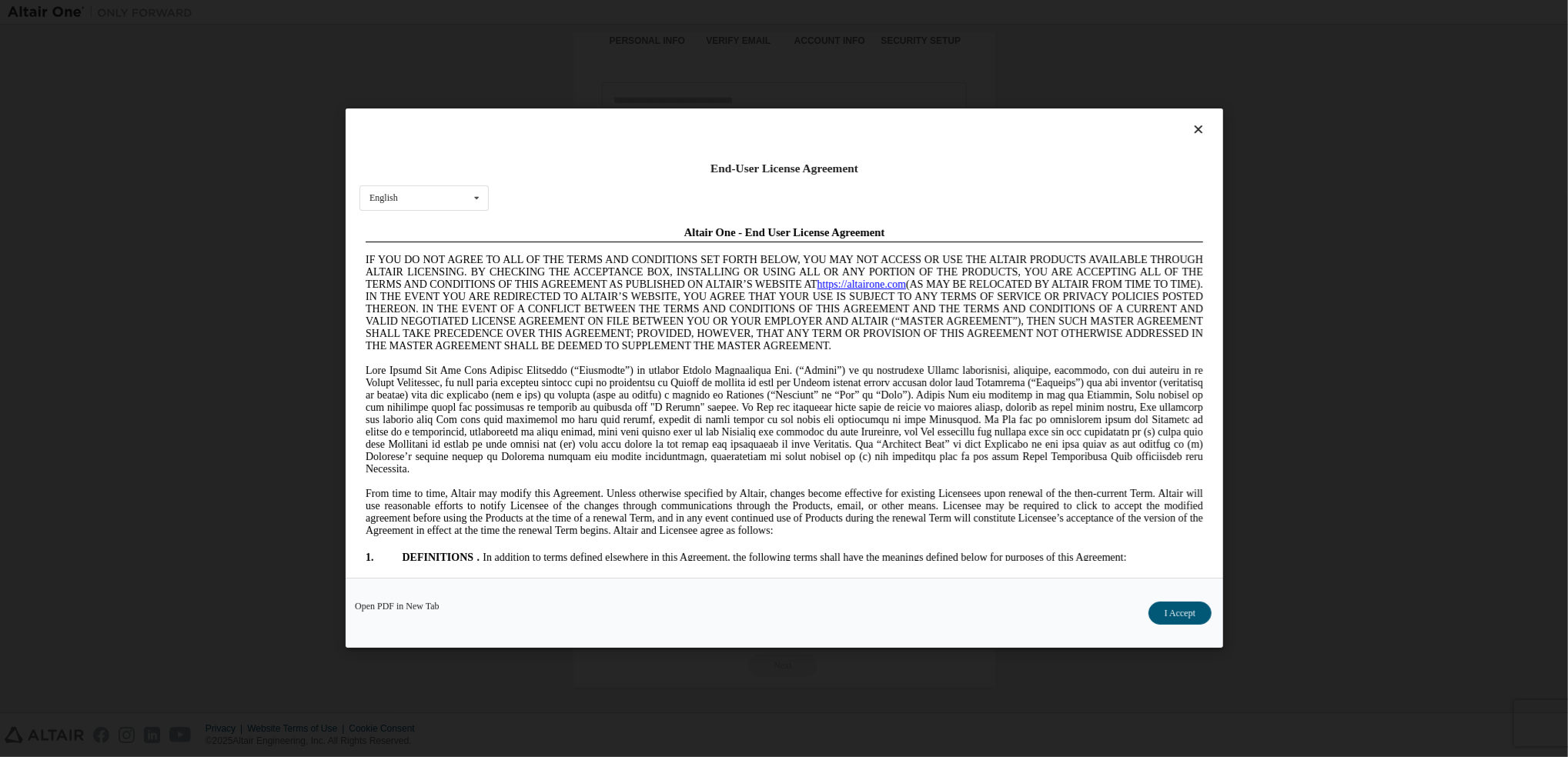 scroll, scrollTop: 0, scrollLeft: 0, axis: both 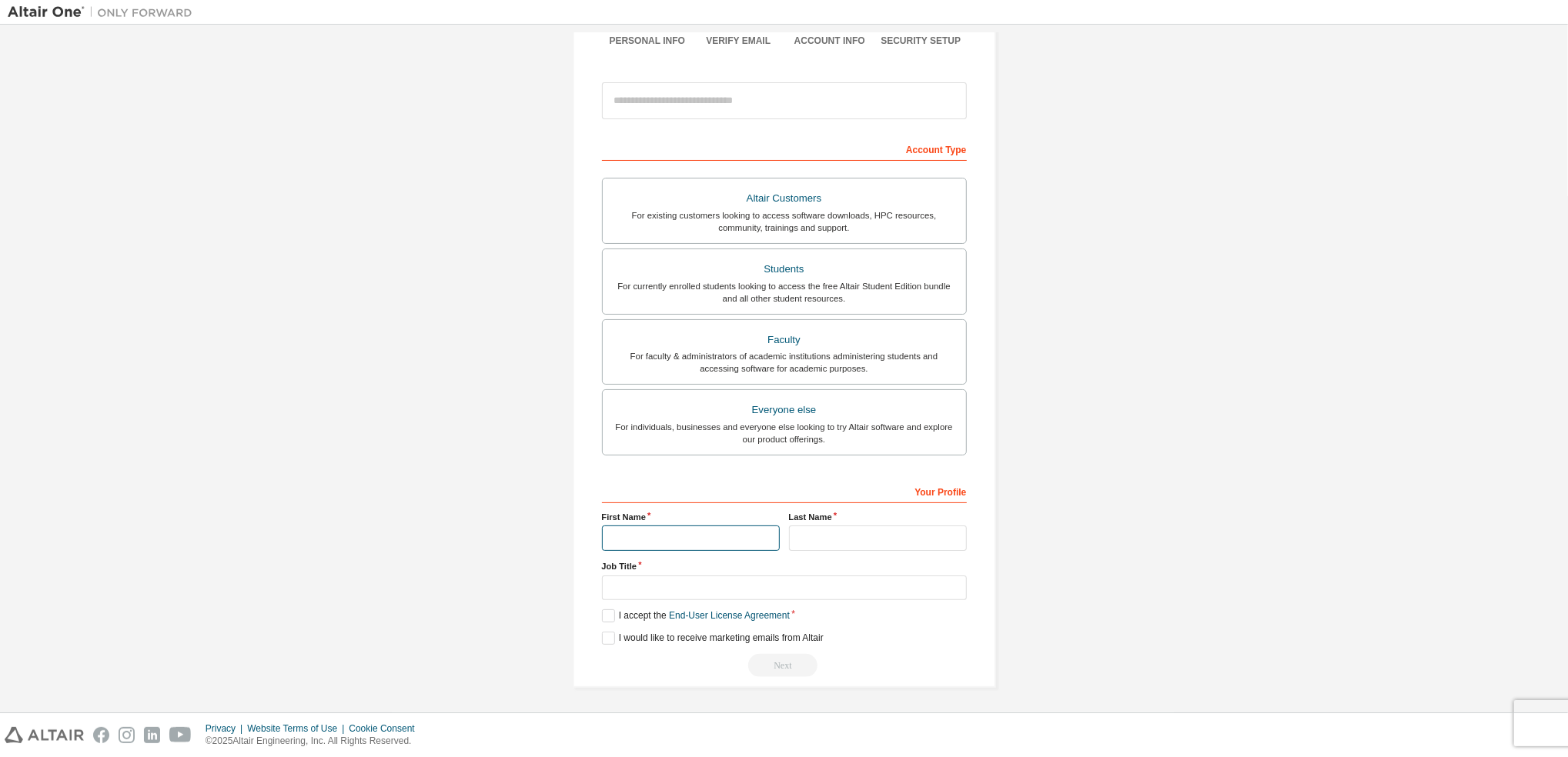 click at bounding box center (690, 538) 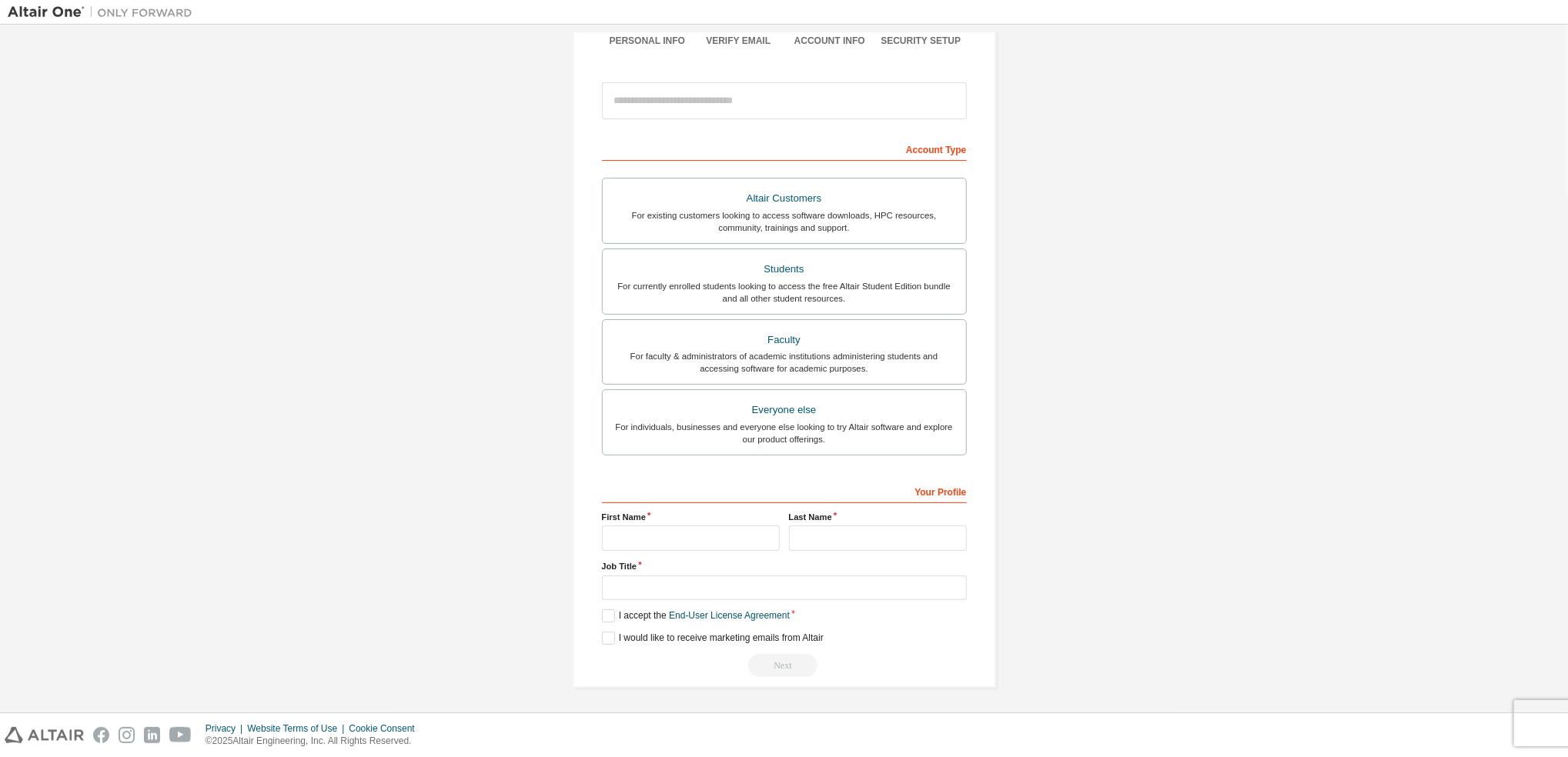 click on "Create an Altair One Account For Free Trials, Licenses, Downloads, Learning &  Documentation and so much more. Personal Info Verify Email Account Info Security Setup This is a federated email. No need to register a new account. You should be able to  login  by using your company's SSO credentials. Email already exists. Please try to  login  instead. Account Type Altair Customers For existing customers looking to access software downloads, HPC resources, community, trainings and support. Students For currently enrolled students looking to access the free Altair Student Edition bundle and all other student resources. Faculty For faculty & administrators of academic institutions administering students and accessing software for academic purposes. Everyone else For individuals, businesses and everyone else looking to try Altair software and explore our product offerings. Your Profile First Name Last Name Job Title Please provide State/Province to help us route sales and support resources to you more efficiently." at bounding box center [784, 298] 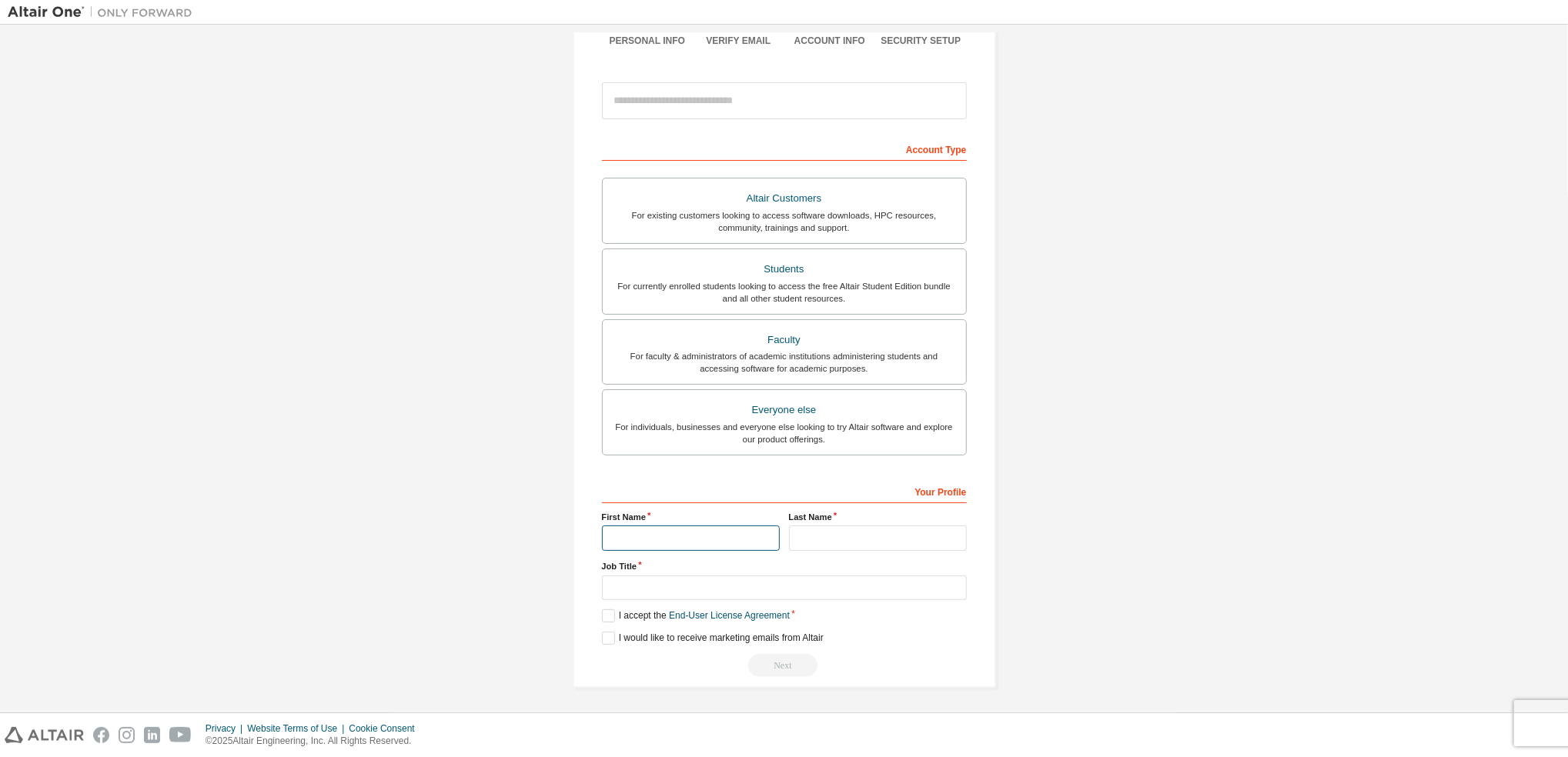 click at bounding box center [690, 538] 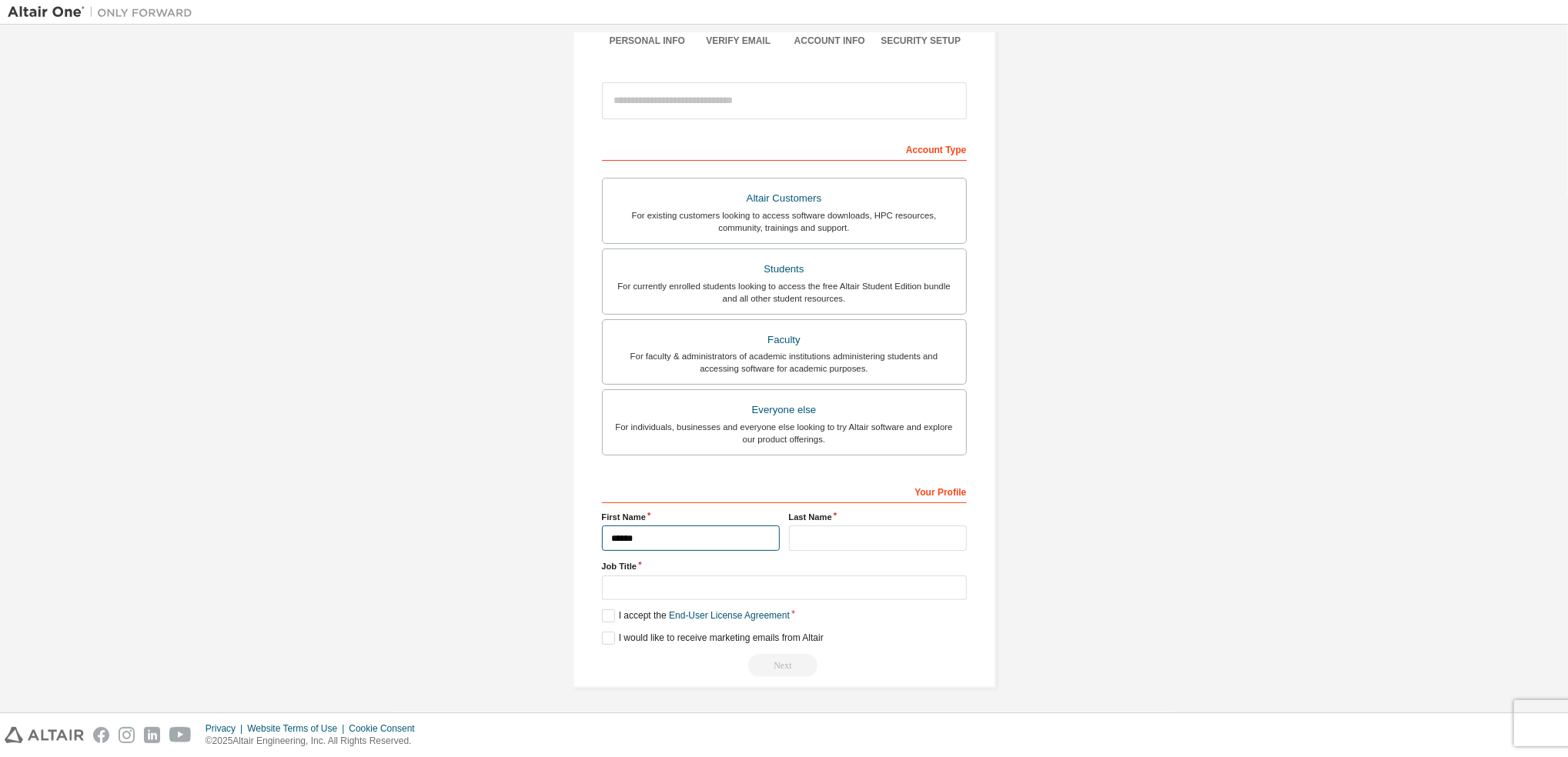 type on "******" 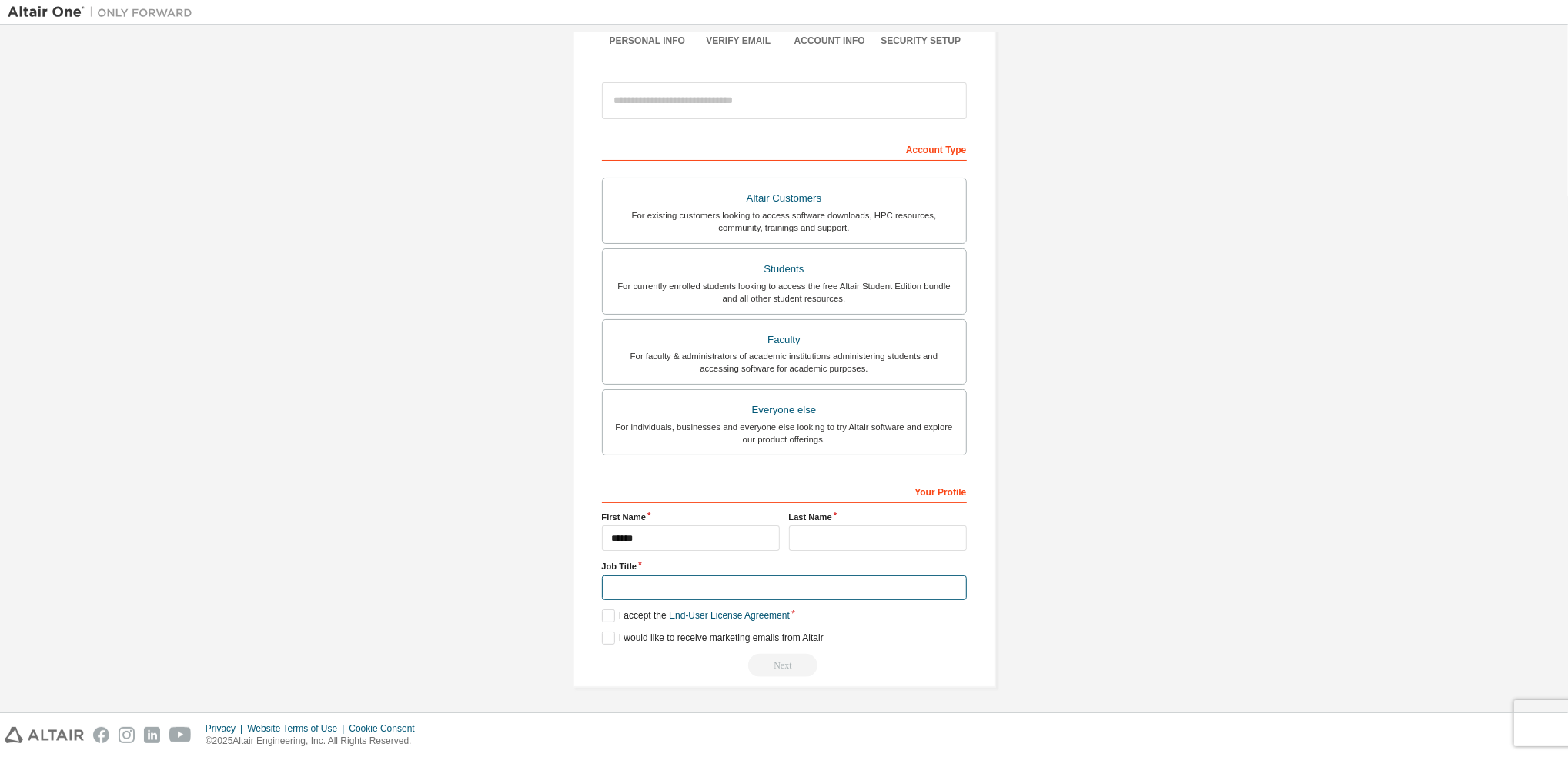 click at bounding box center (784, 588) 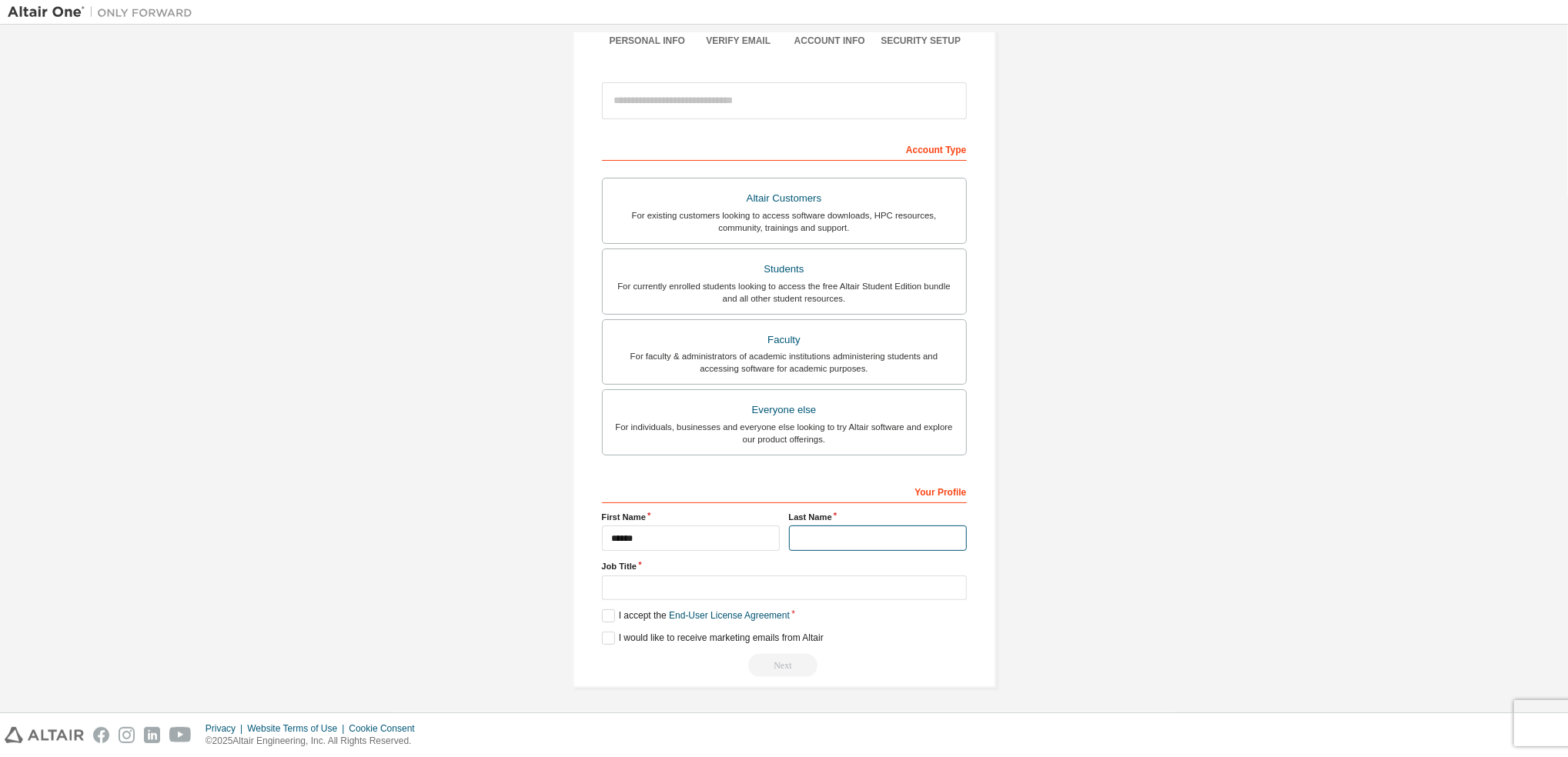 click at bounding box center [878, 538] 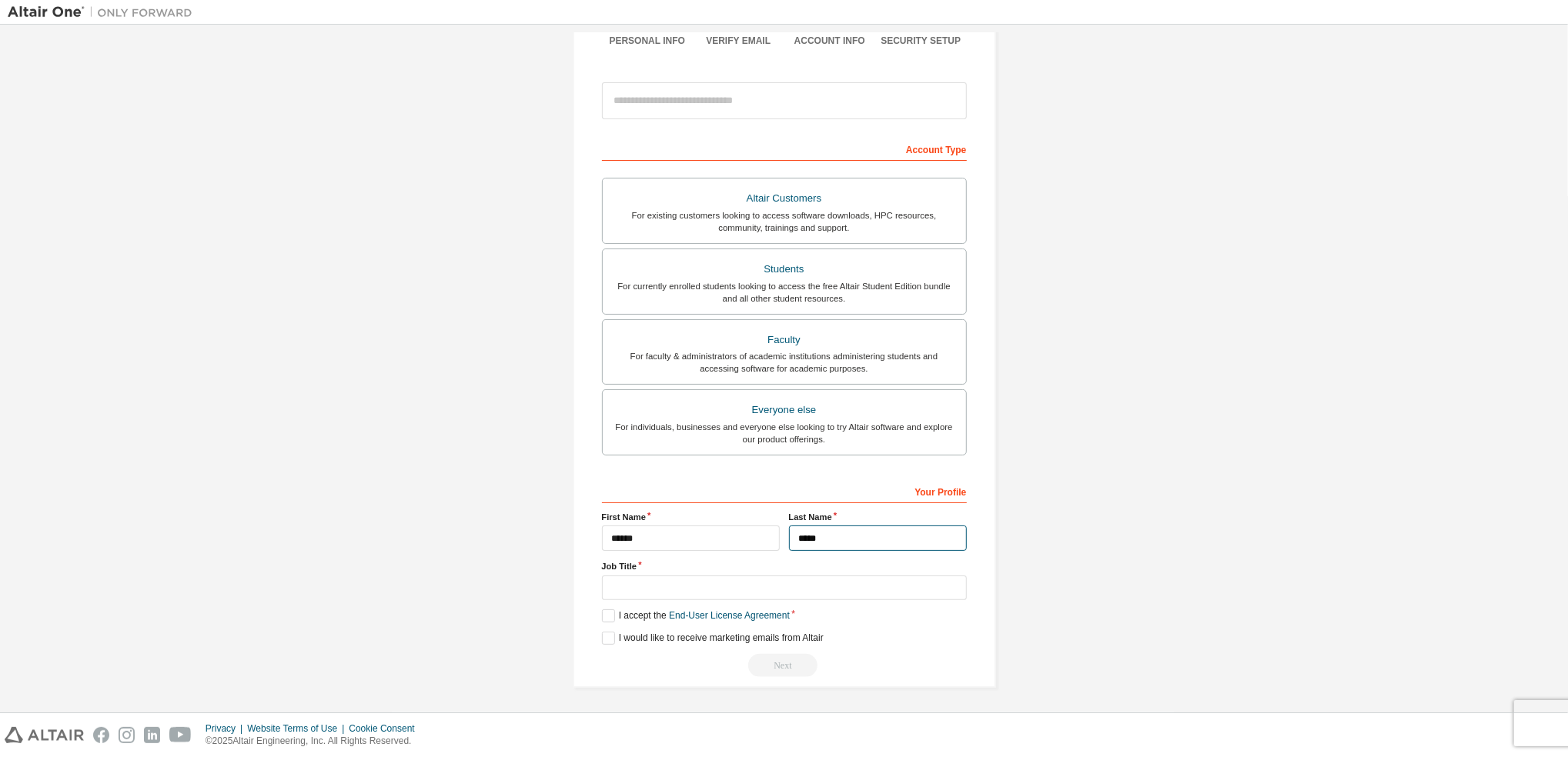 type on "*****" 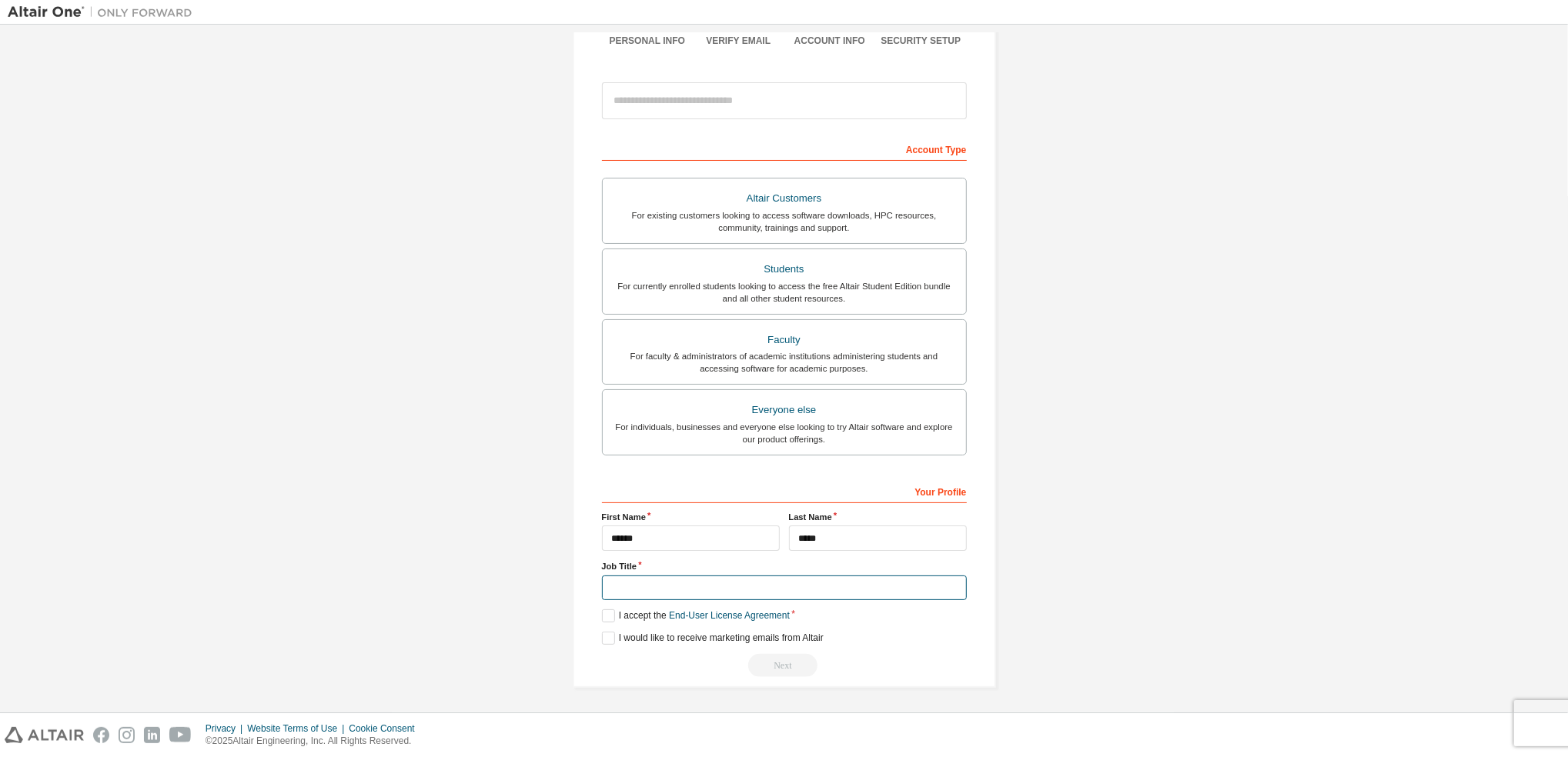 click at bounding box center [784, 588] 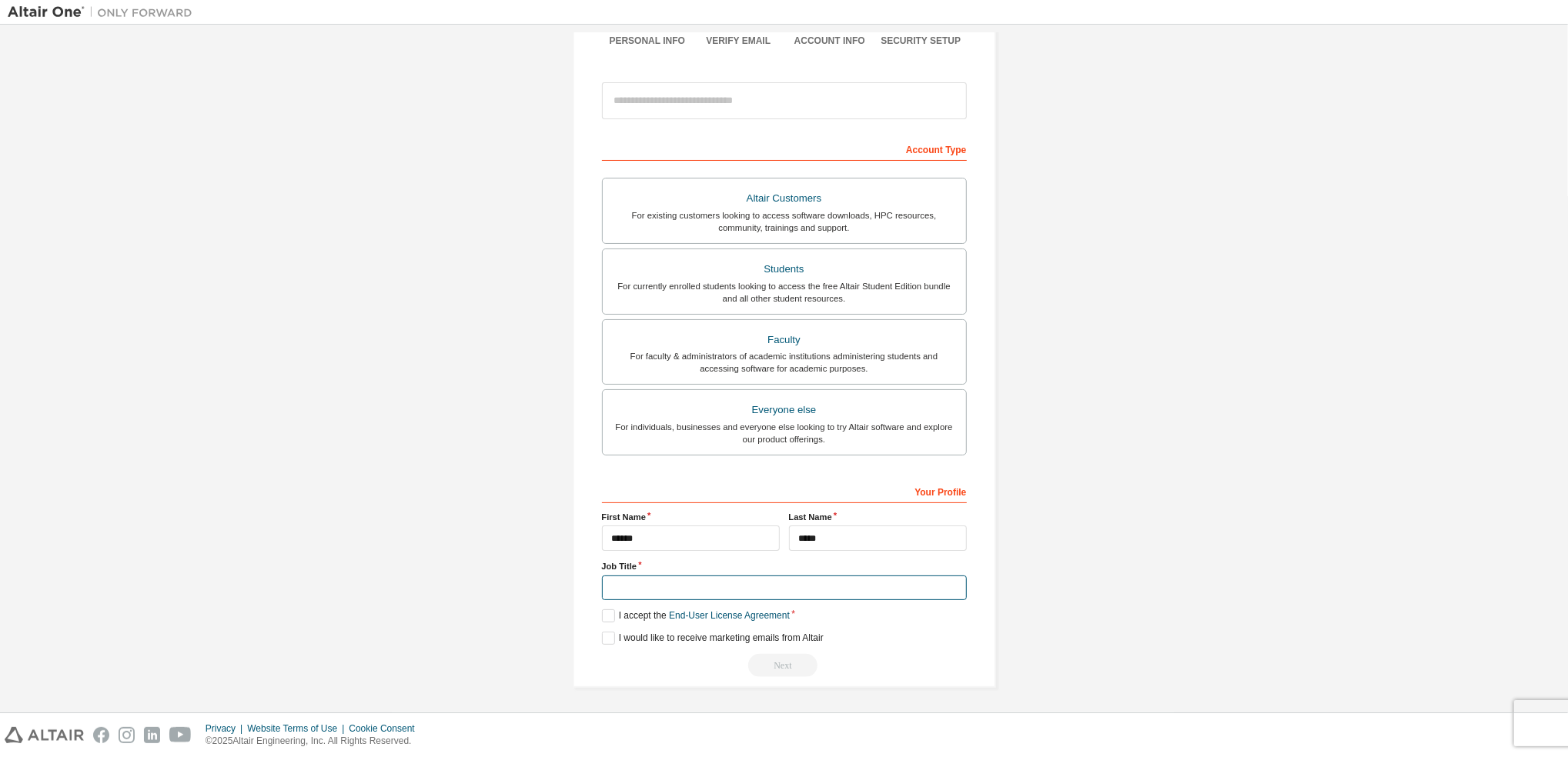 scroll, scrollTop: 0, scrollLeft: 0, axis: both 